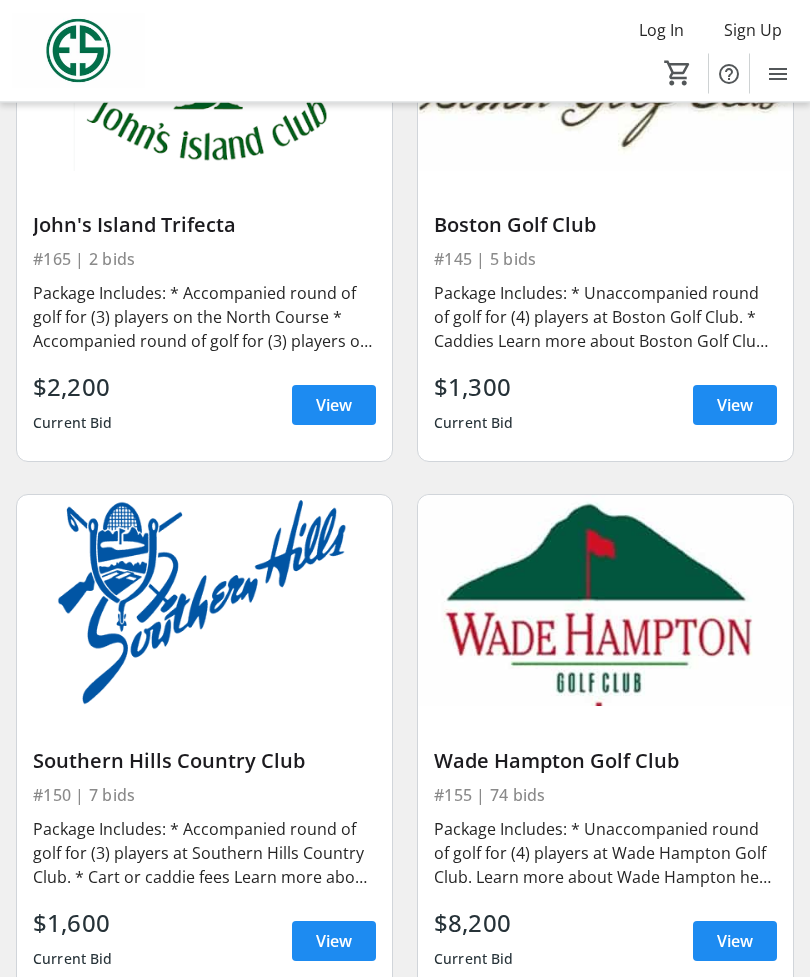 scroll, scrollTop: 5194, scrollLeft: 0, axis: vertical 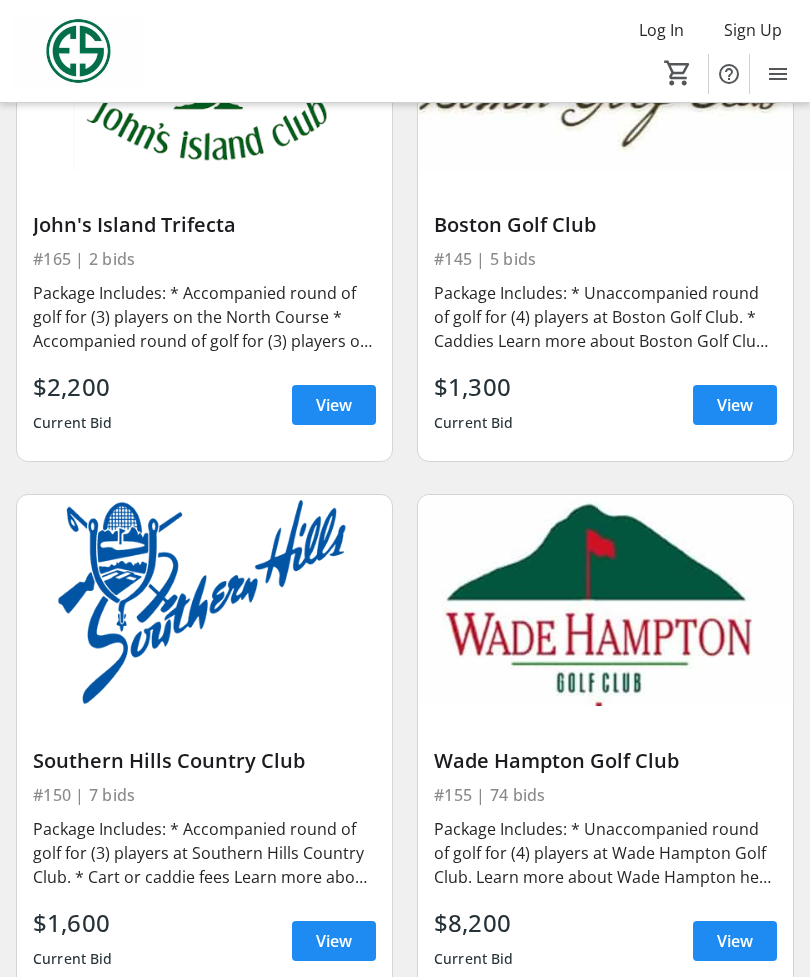 click on "Boston Golf Club" at bounding box center [605, 225] 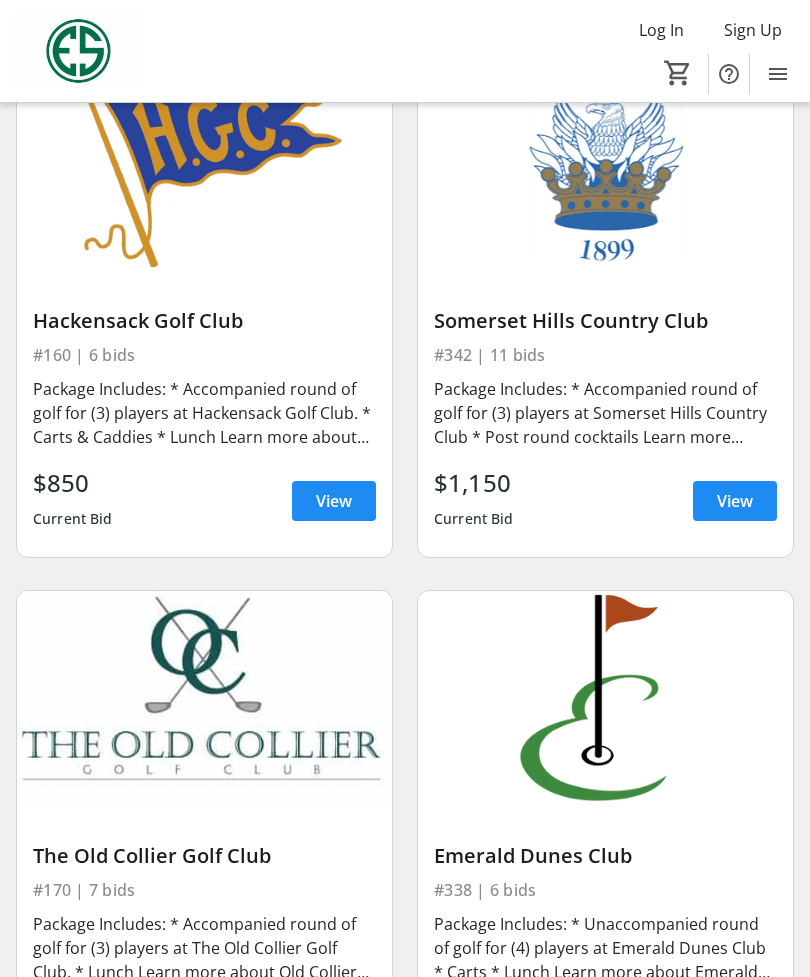 scroll, scrollTop: 6184, scrollLeft: 0, axis: vertical 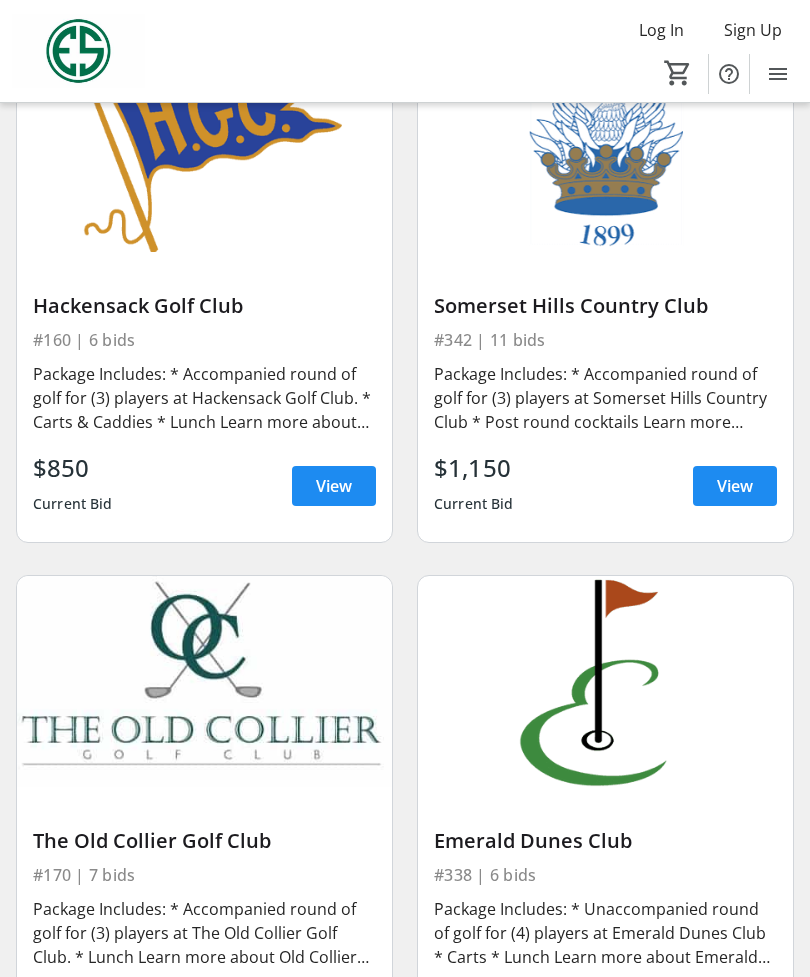 click on "View" at bounding box center (735, 486) 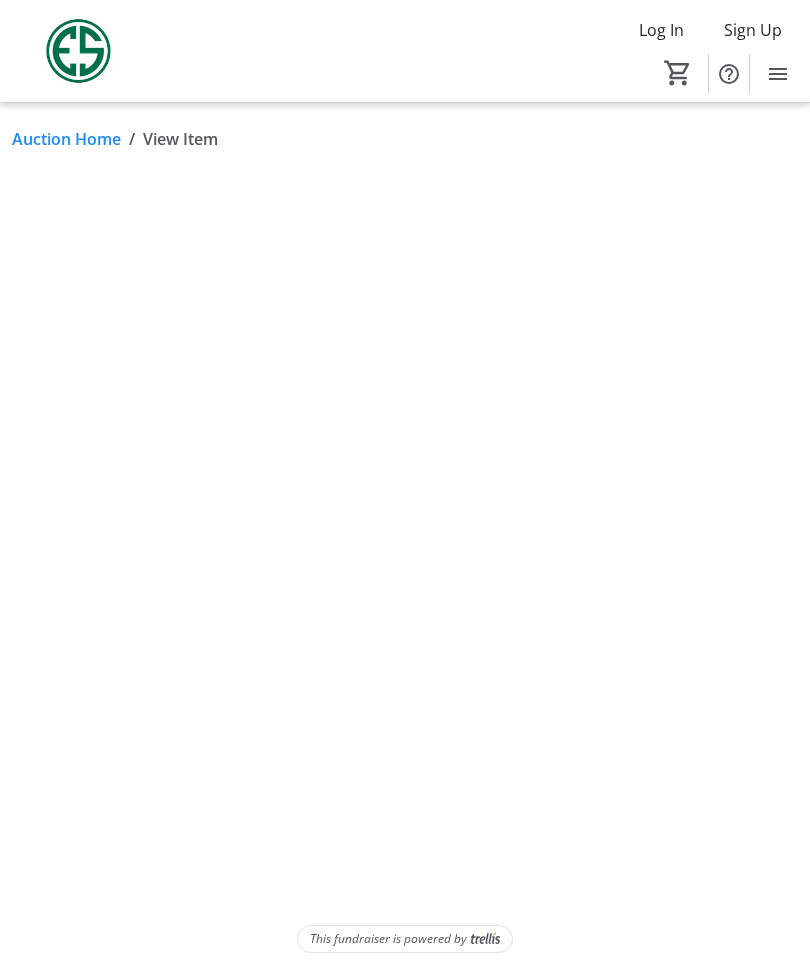 scroll, scrollTop: 0, scrollLeft: 0, axis: both 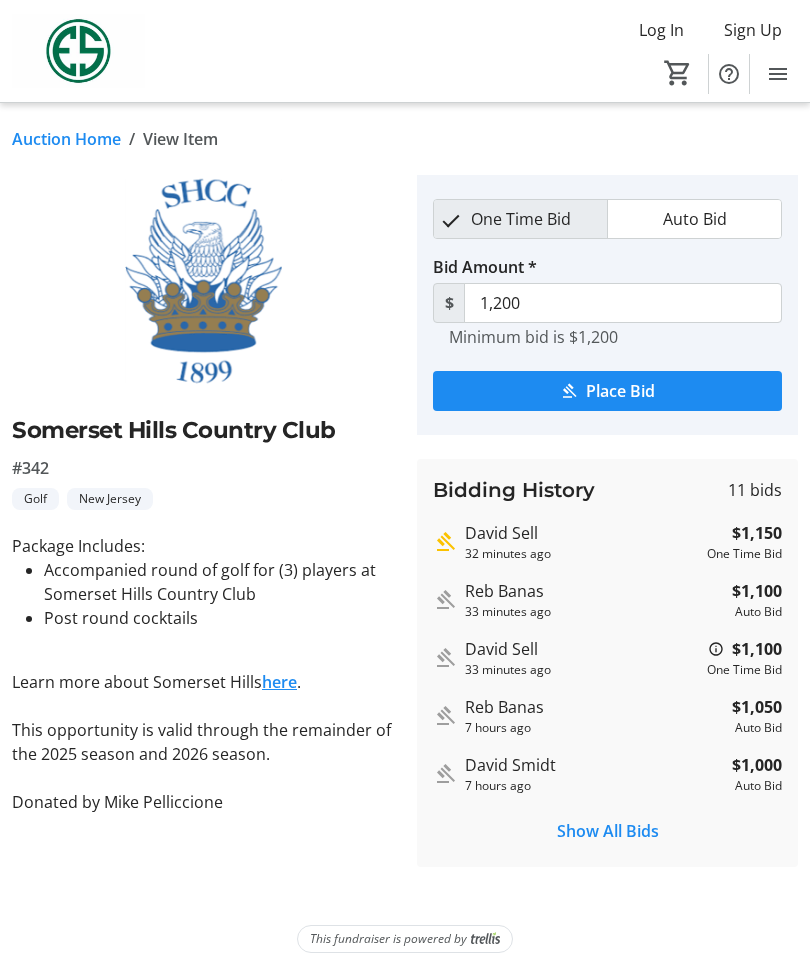 click 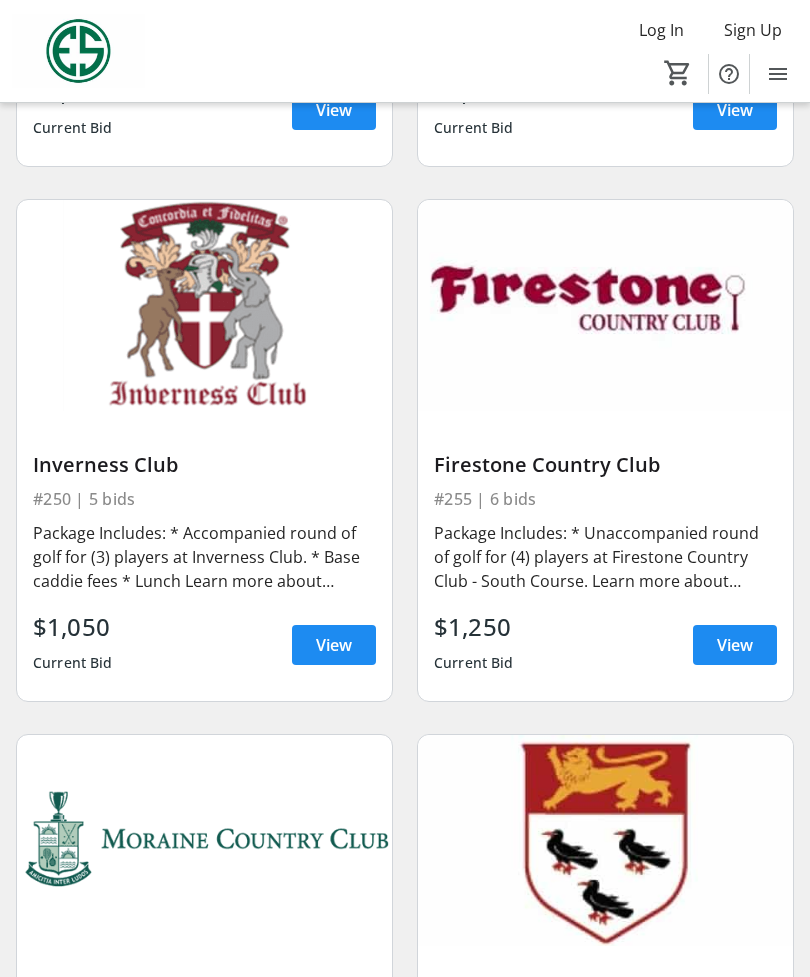 scroll, scrollTop: 11435, scrollLeft: 0, axis: vertical 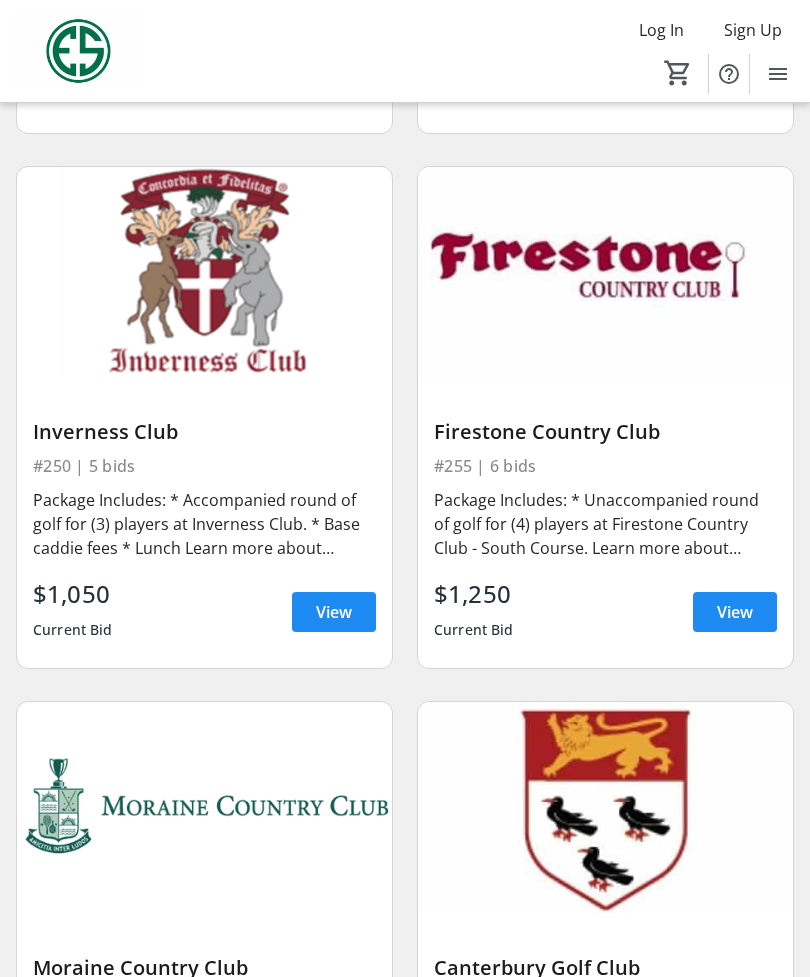 click at bounding box center [334, 612] 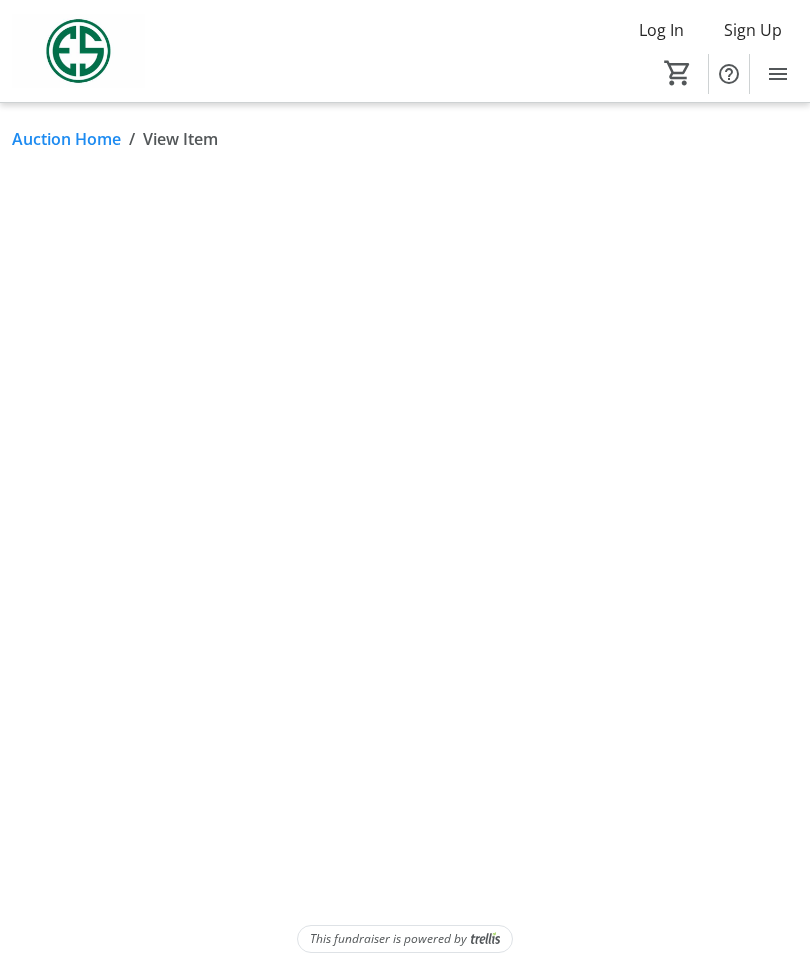 scroll, scrollTop: 0, scrollLeft: 0, axis: both 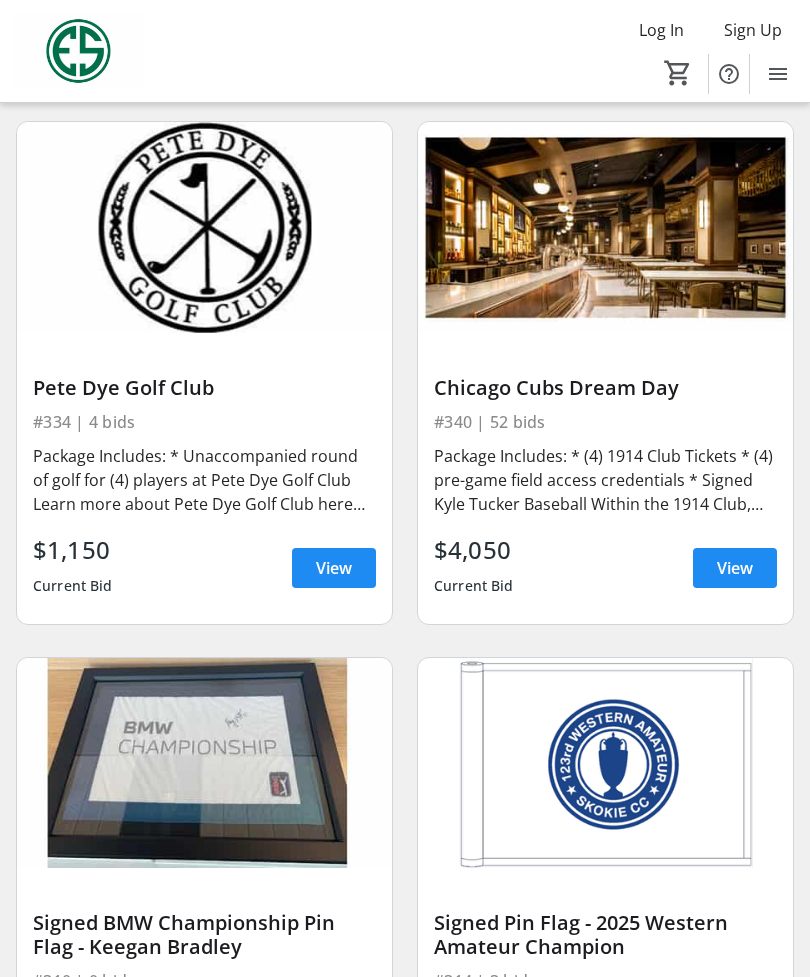 click at bounding box center (334, 568) 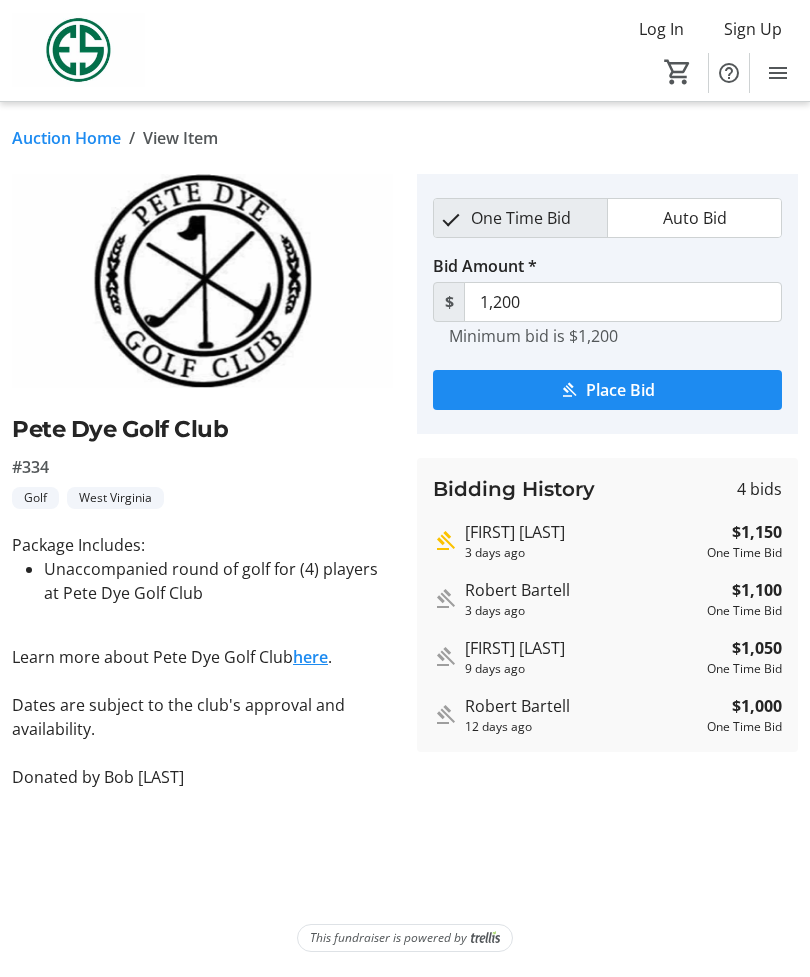 scroll, scrollTop: 65, scrollLeft: 0, axis: vertical 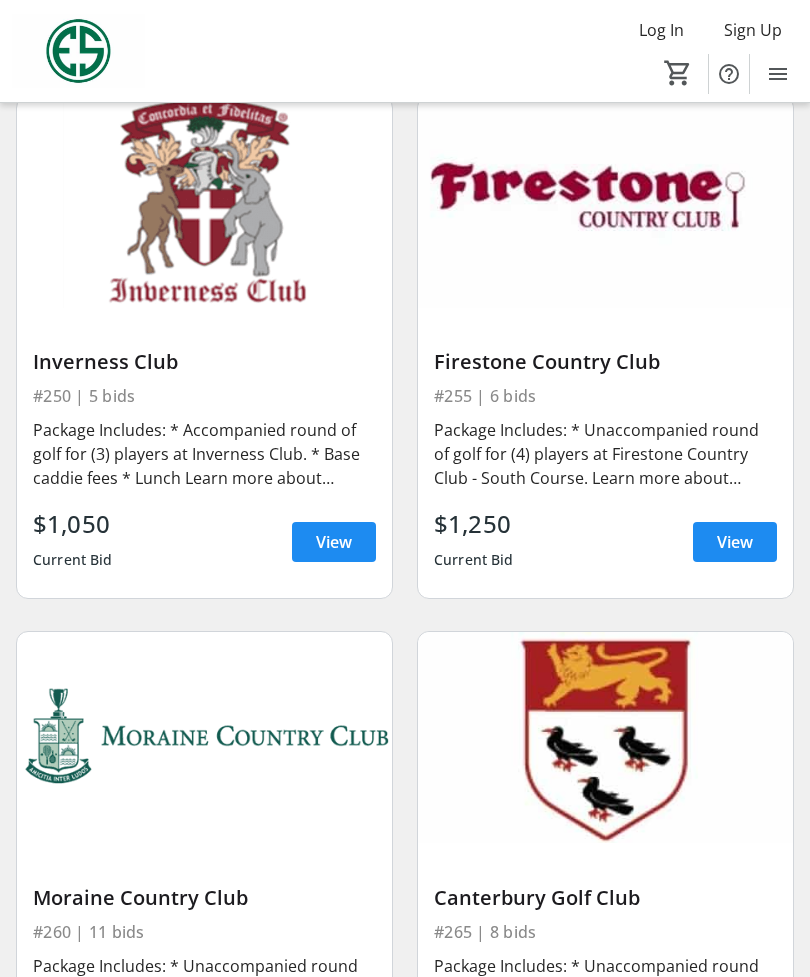 click at bounding box center [334, 542] 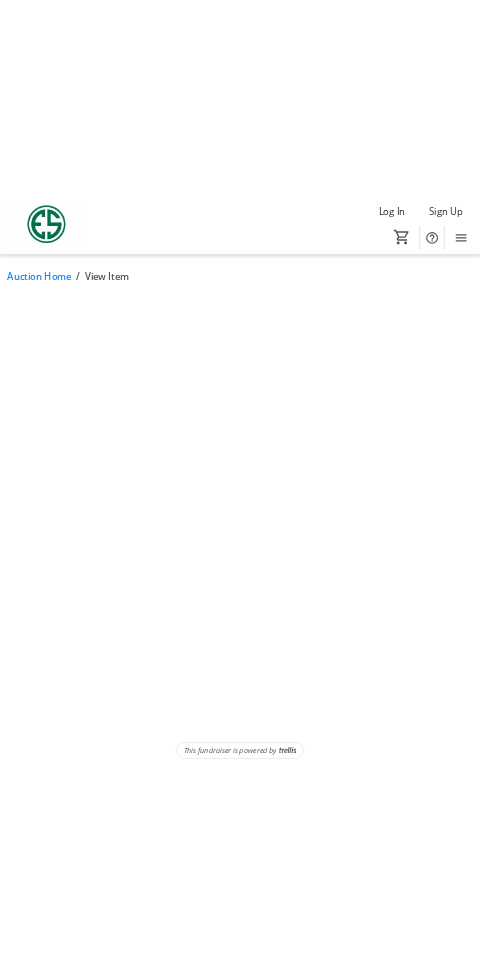 scroll, scrollTop: 0, scrollLeft: 0, axis: both 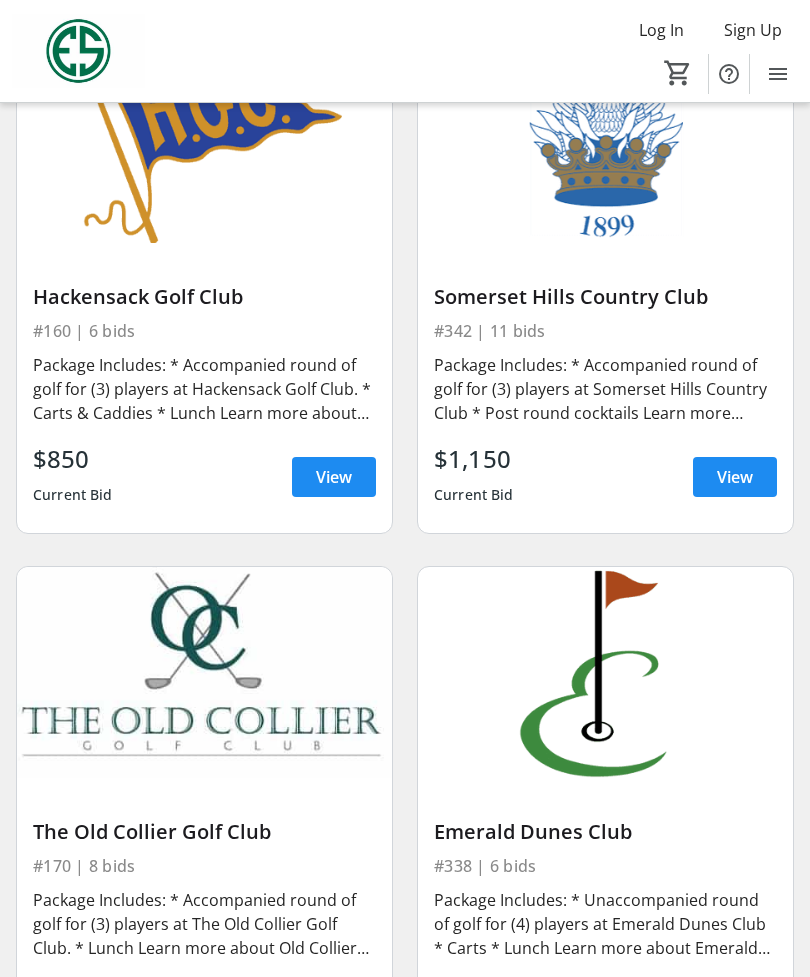 click on "Hackensack Golf Club" at bounding box center (204, 297) 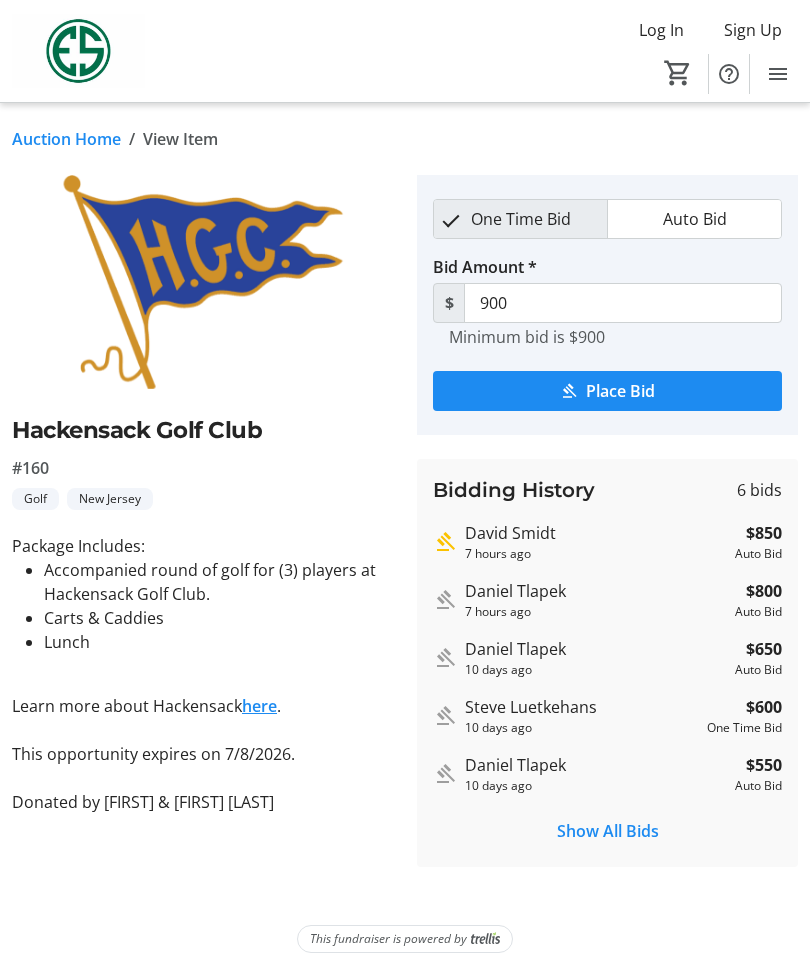 click on "here" 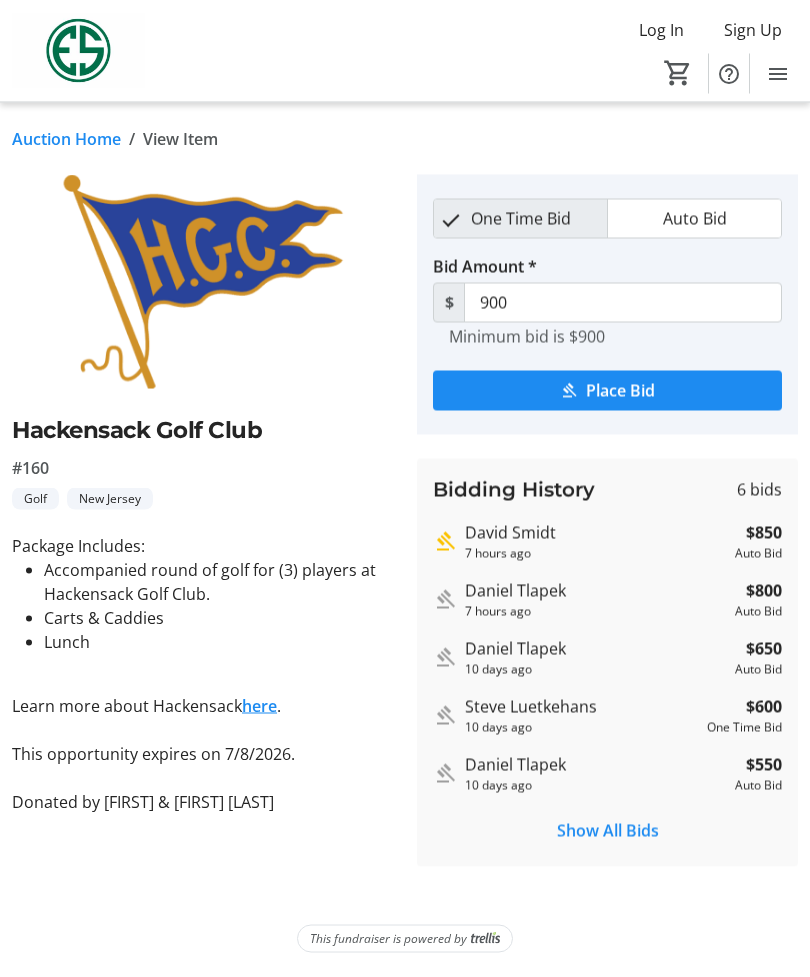 scroll, scrollTop: 65, scrollLeft: 0, axis: vertical 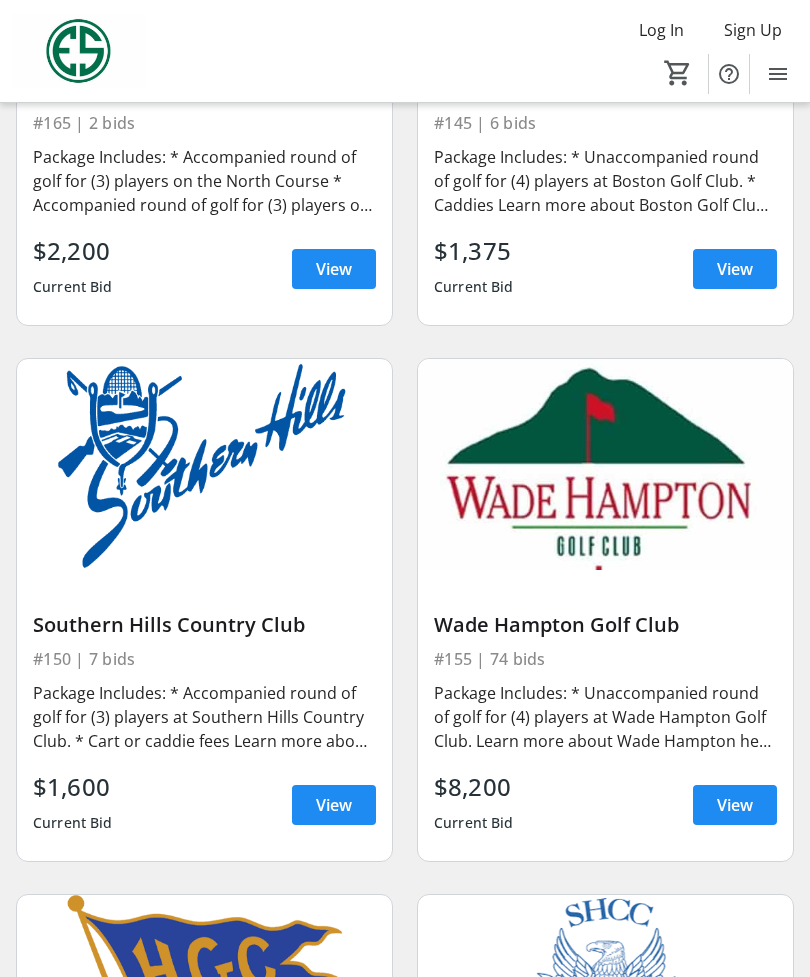 click on "View" at bounding box center [735, 269] 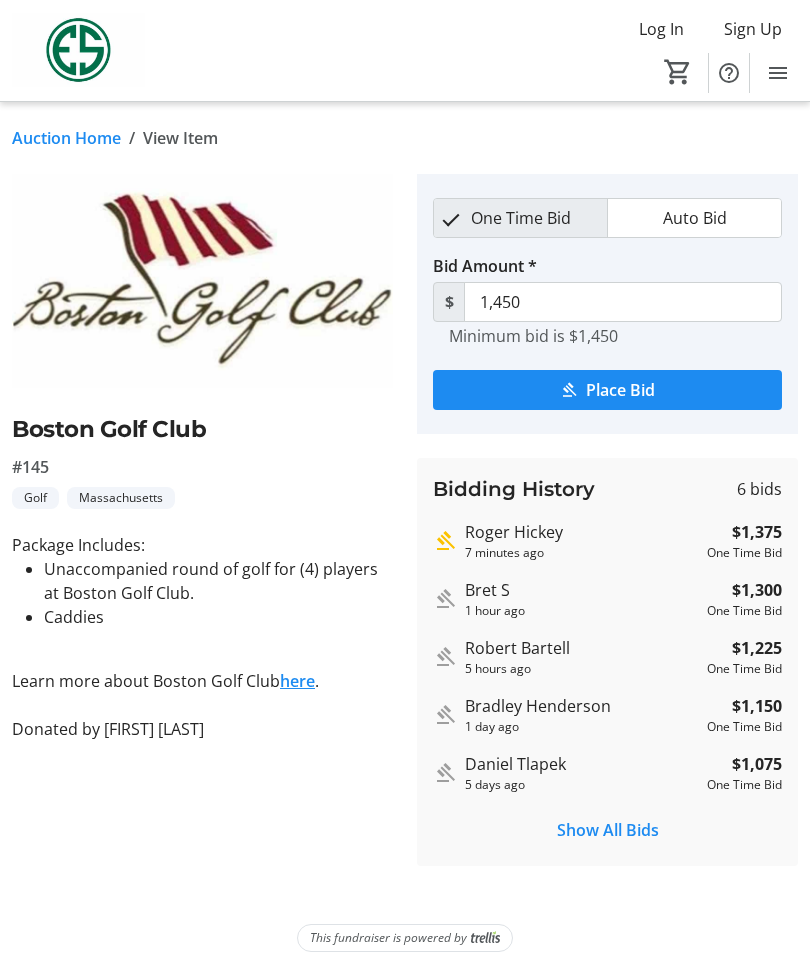 scroll, scrollTop: 65, scrollLeft: 0, axis: vertical 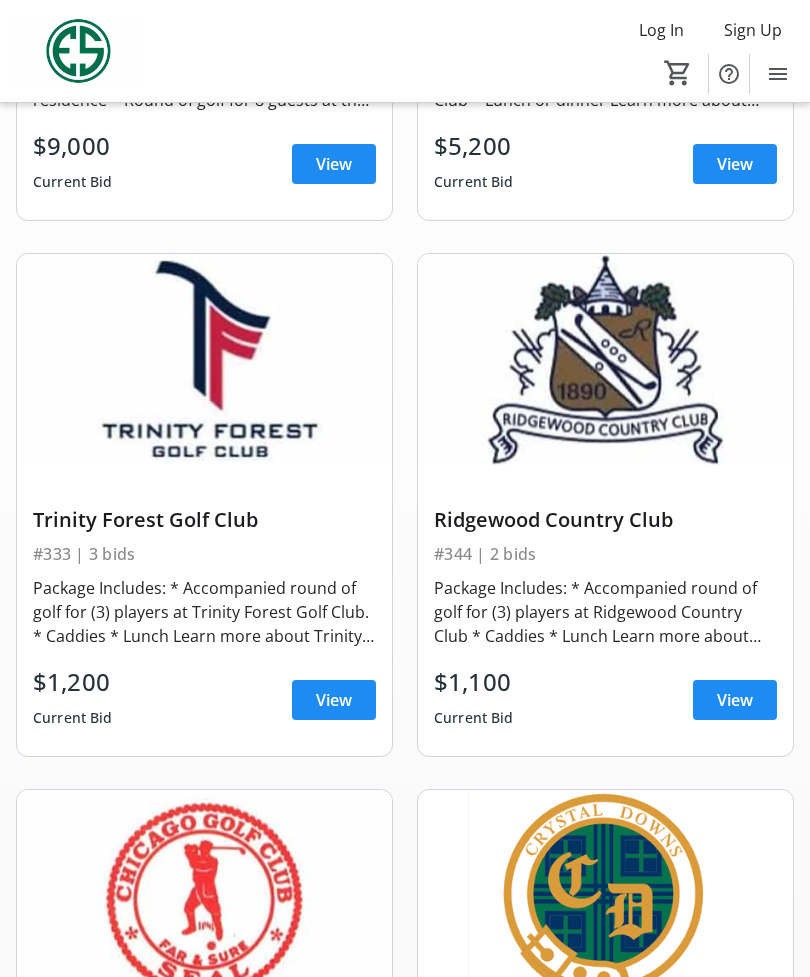 click on "View" at bounding box center [735, 700] 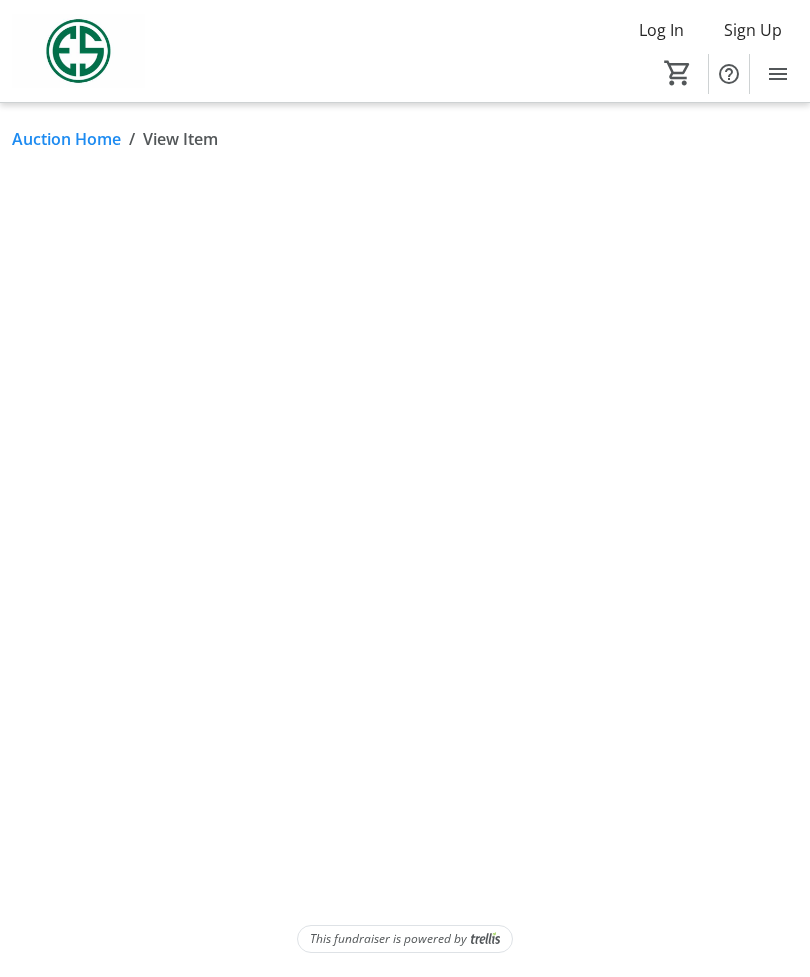 scroll, scrollTop: 0, scrollLeft: 0, axis: both 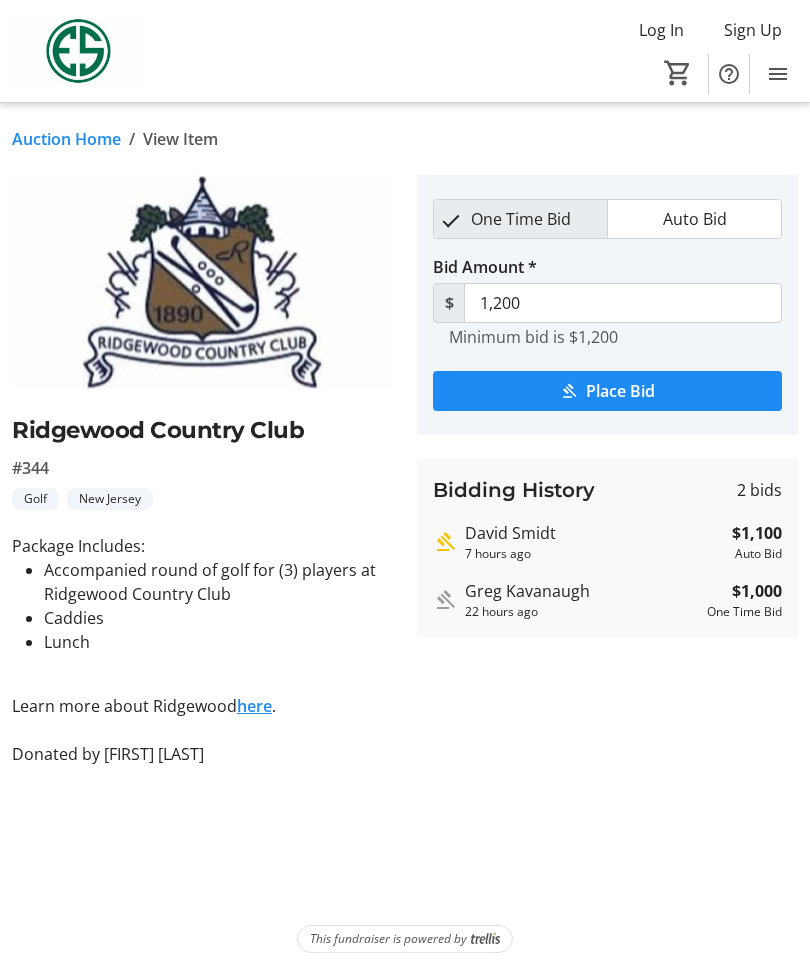 click on "here" 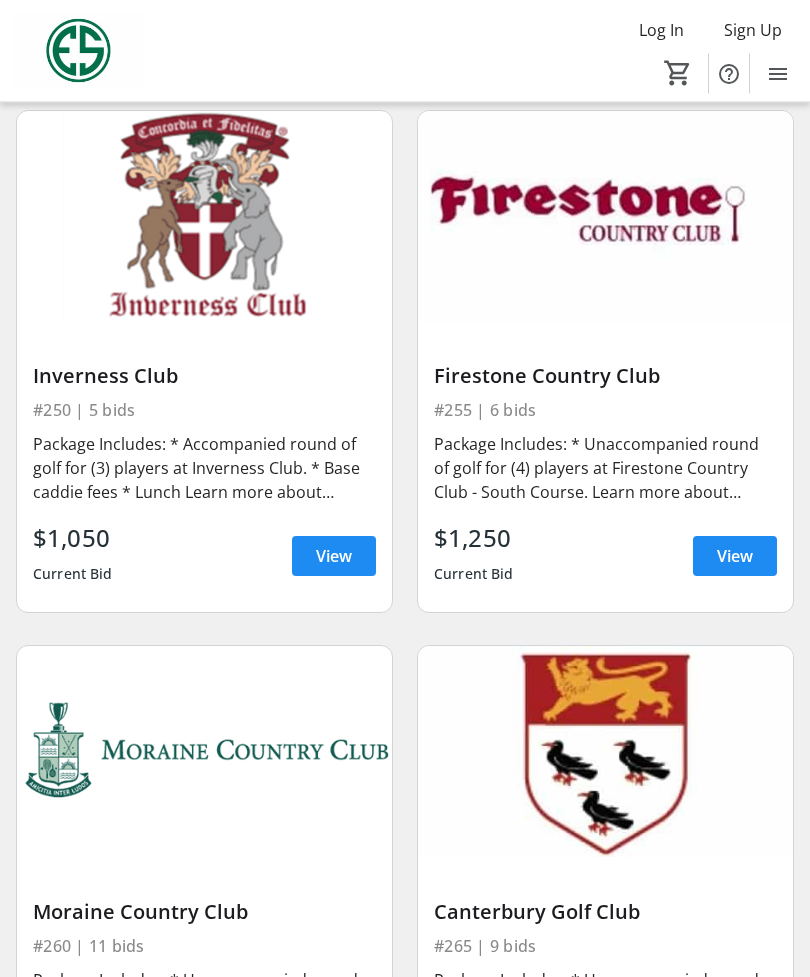 scroll, scrollTop: 11419, scrollLeft: 0, axis: vertical 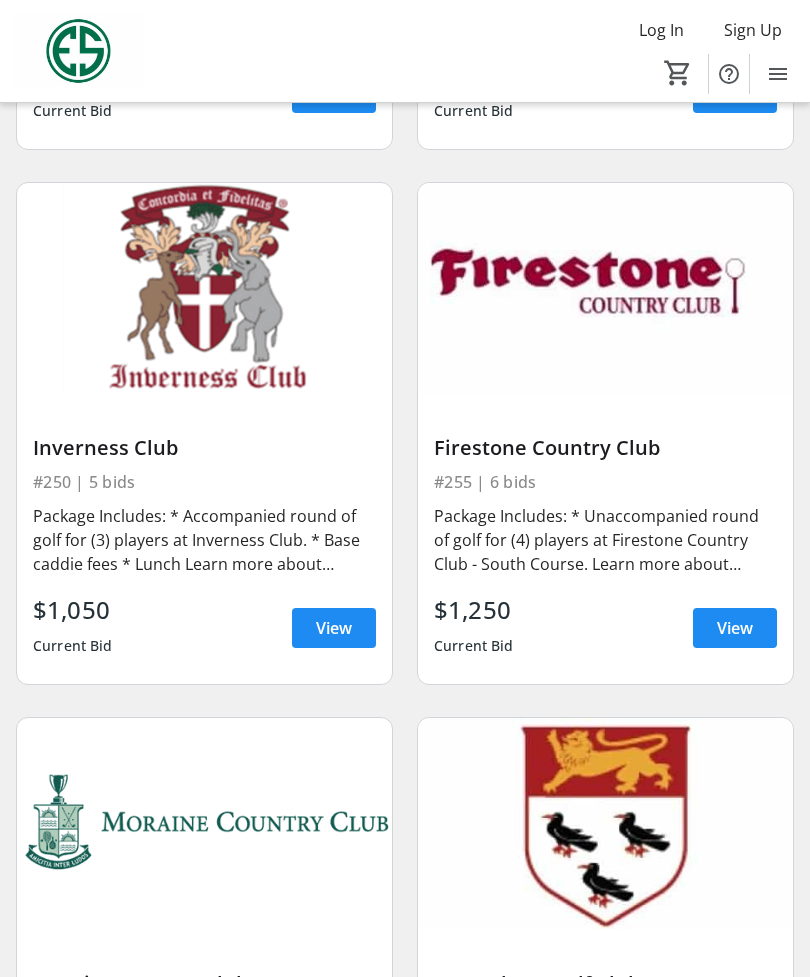 click at bounding box center (334, 628) 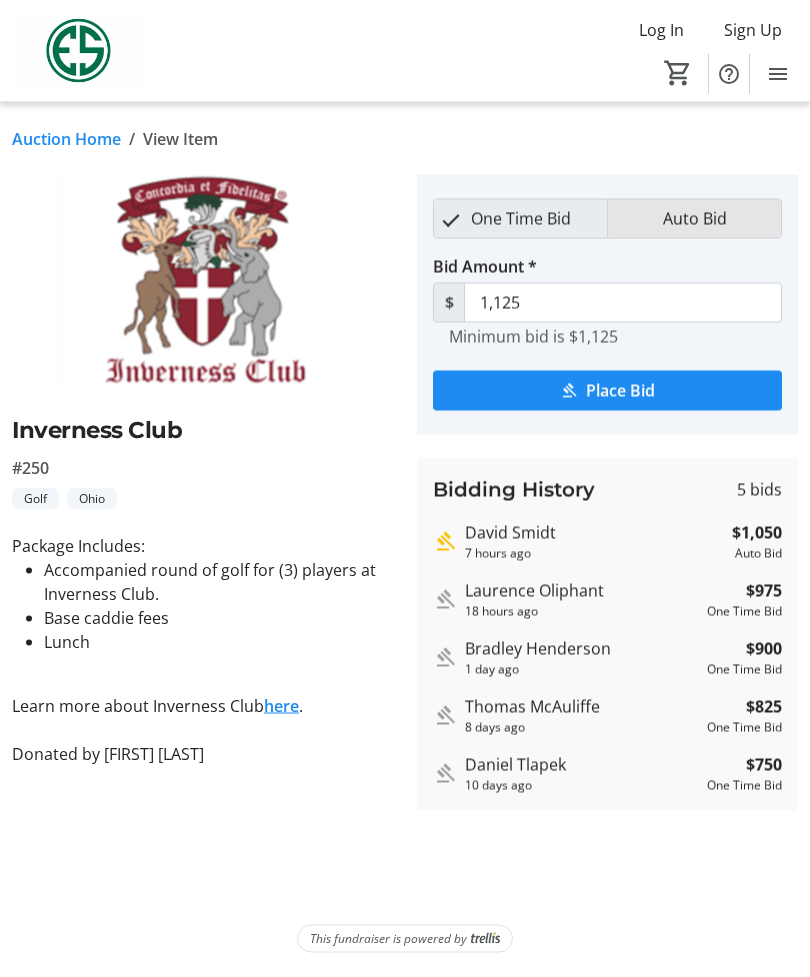 scroll, scrollTop: 0, scrollLeft: 0, axis: both 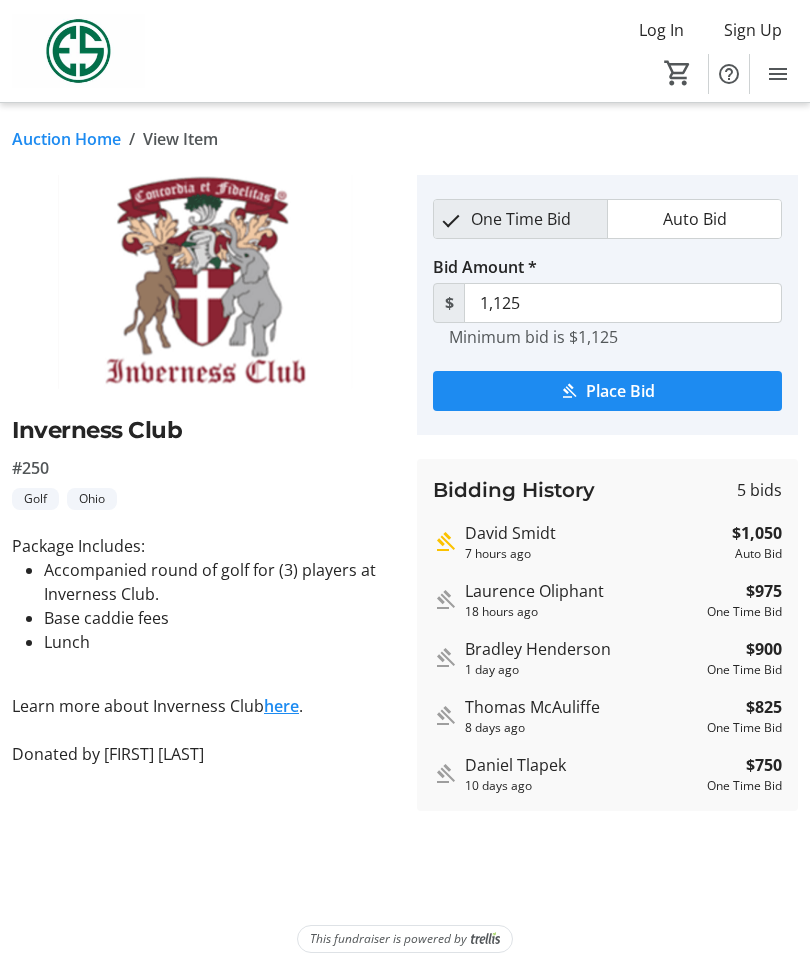 click 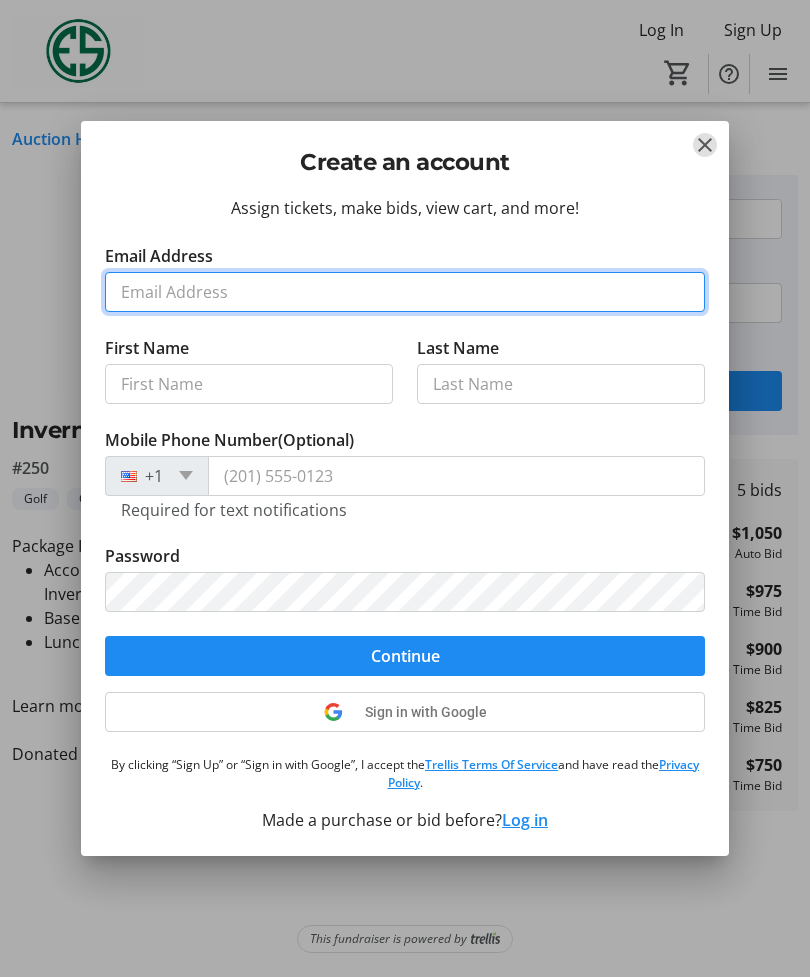 click on "Email Address" at bounding box center (405, 292) 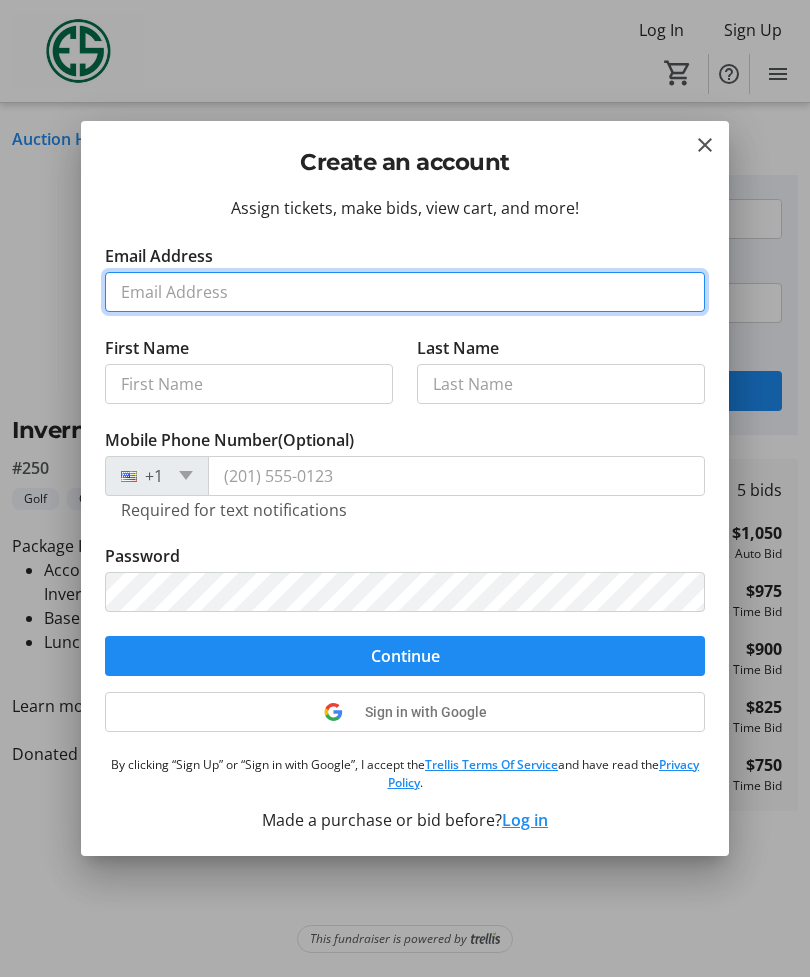 type on "connor.ogrady@comcast.net" 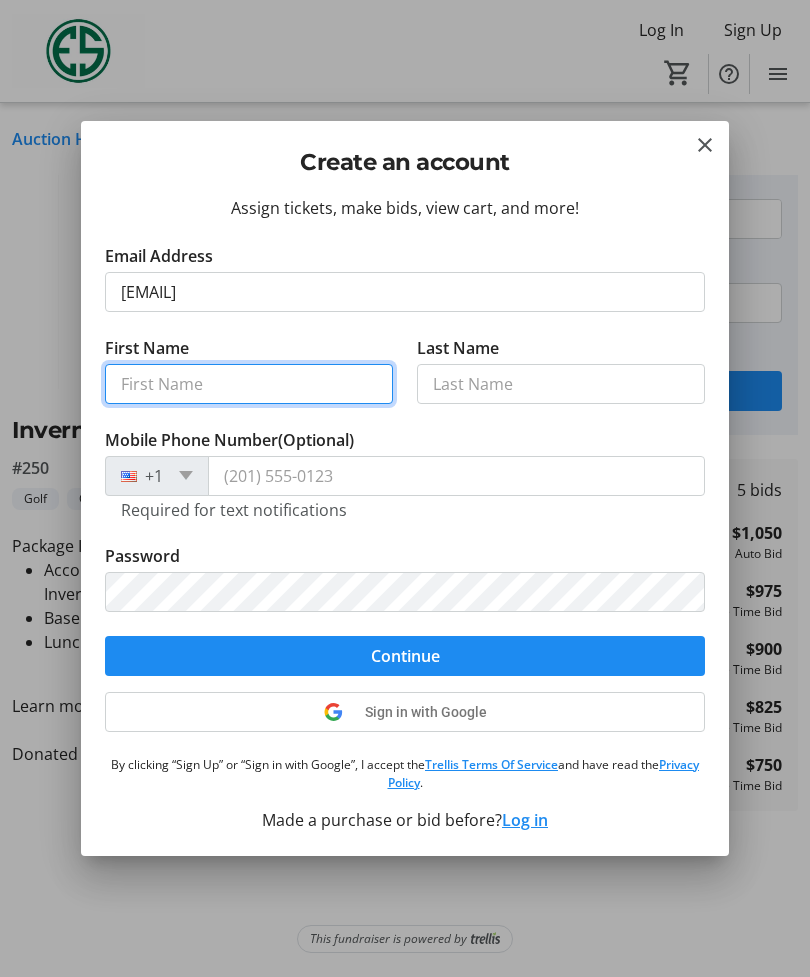 type on "Connor" 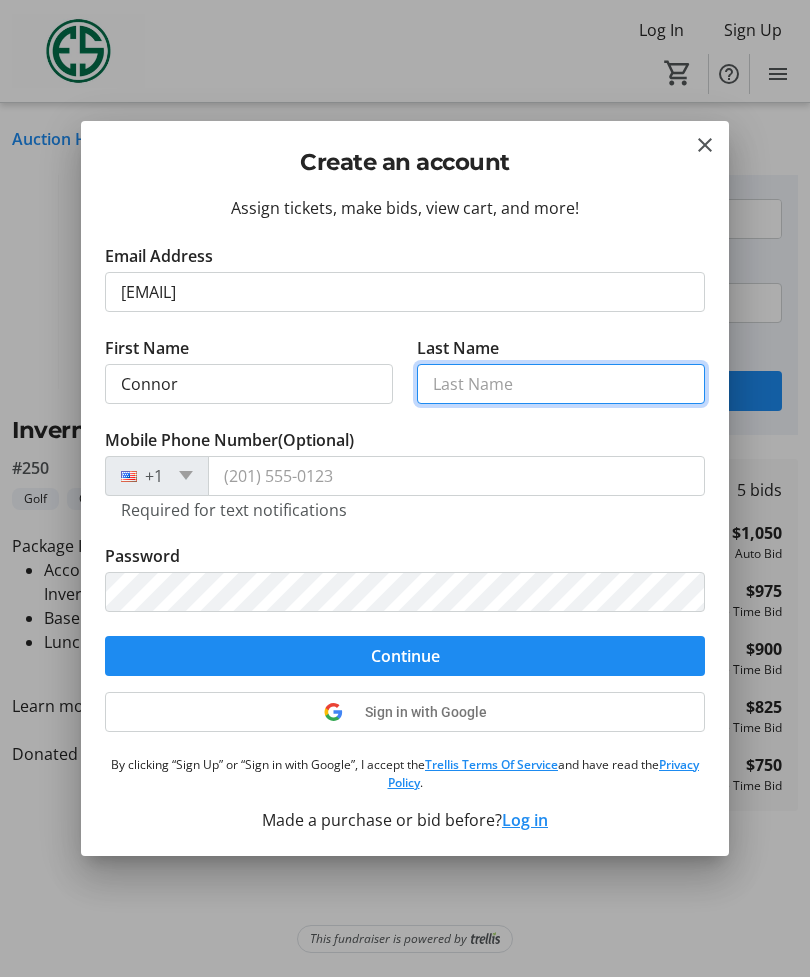 type on "O’Grady" 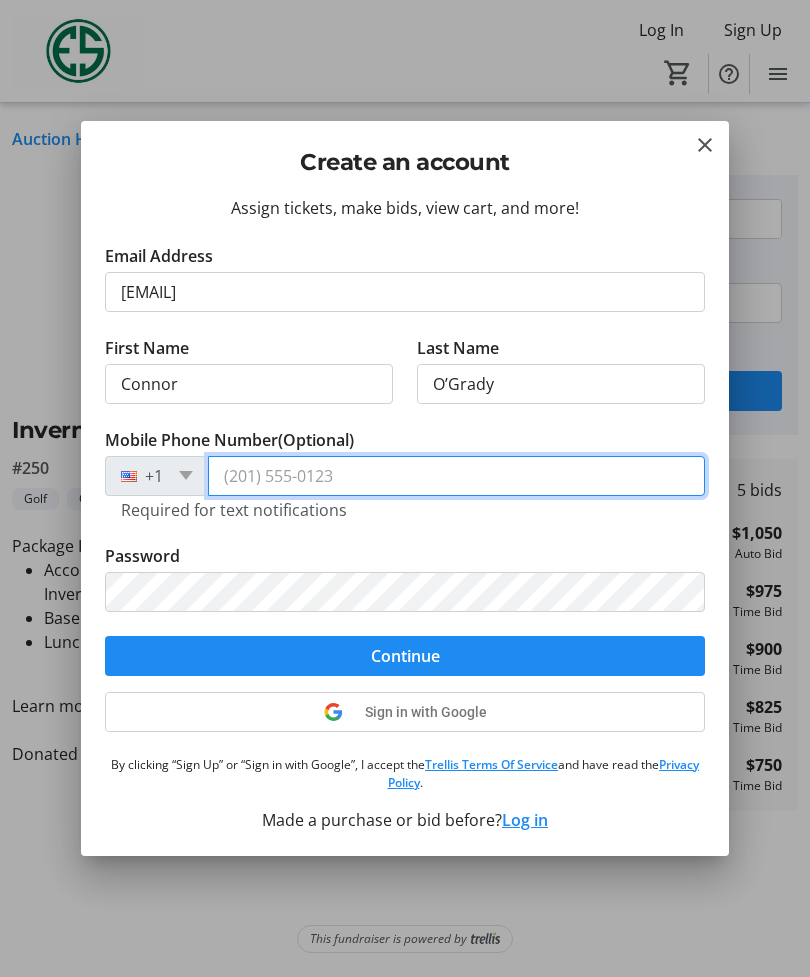 click on "Mobile Phone Number   (Optional)" at bounding box center [456, 476] 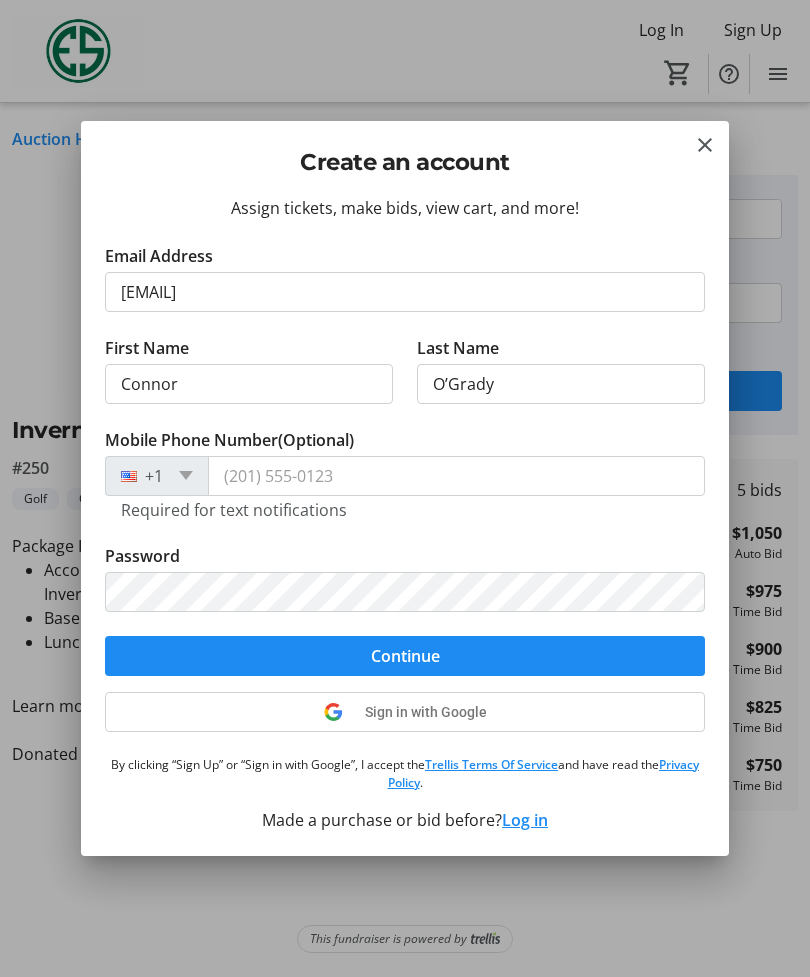 click at bounding box center [405, 656] 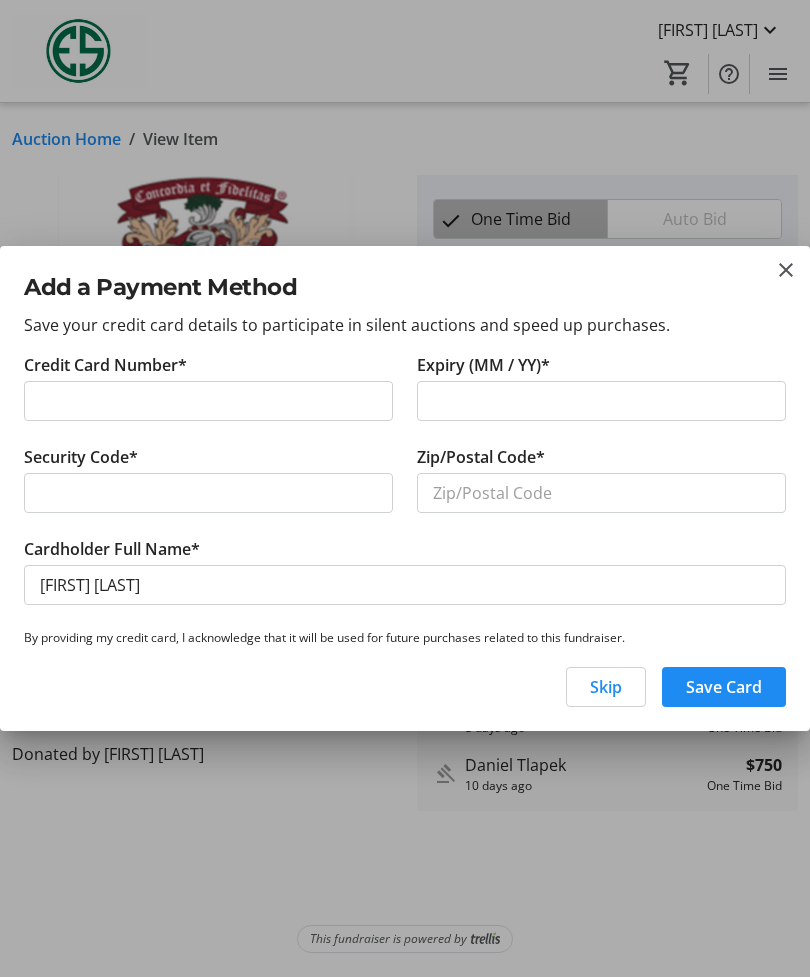 click at bounding box center [601, 401] 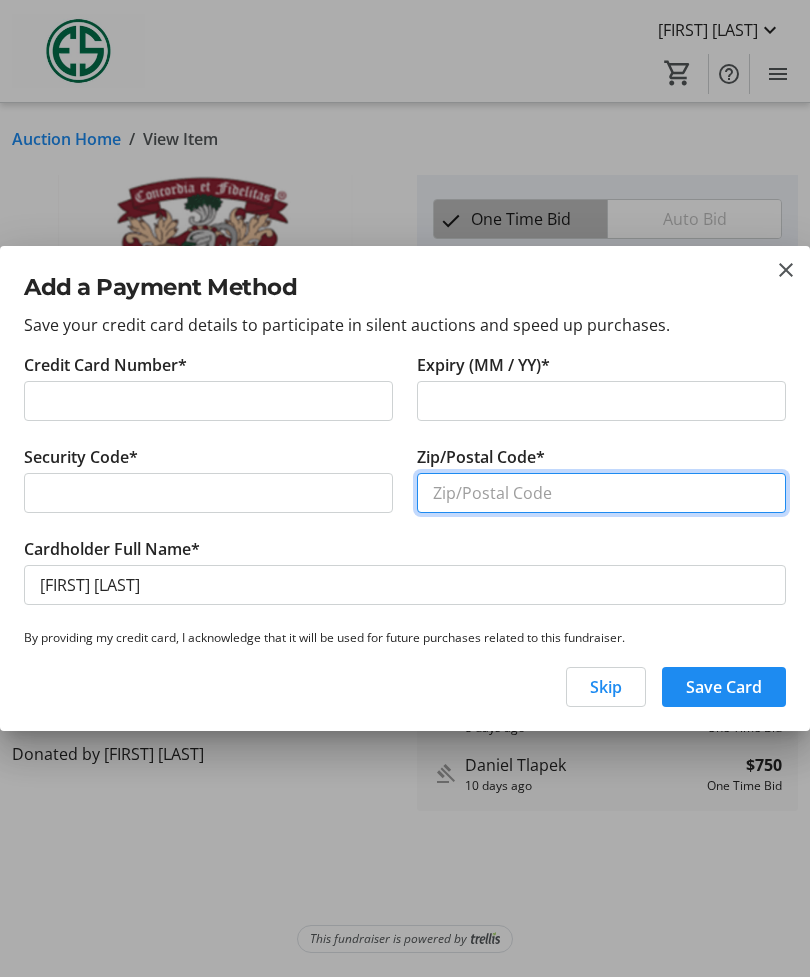 click on "Zip/Postal Code*" at bounding box center (601, 493) 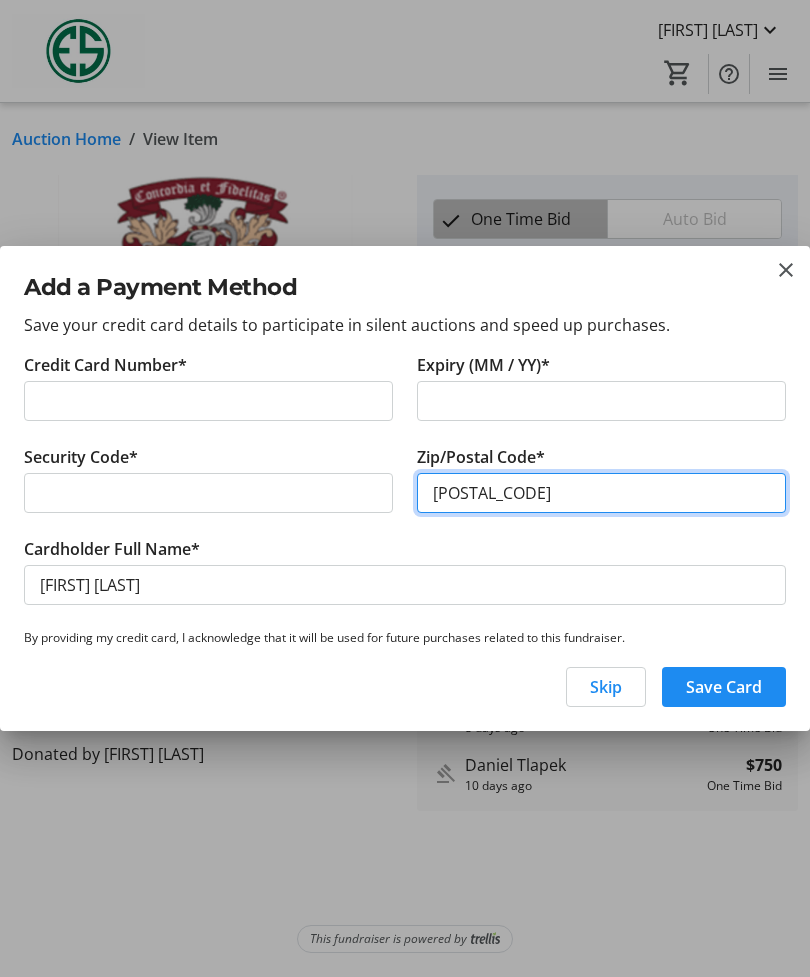 type on "60070" 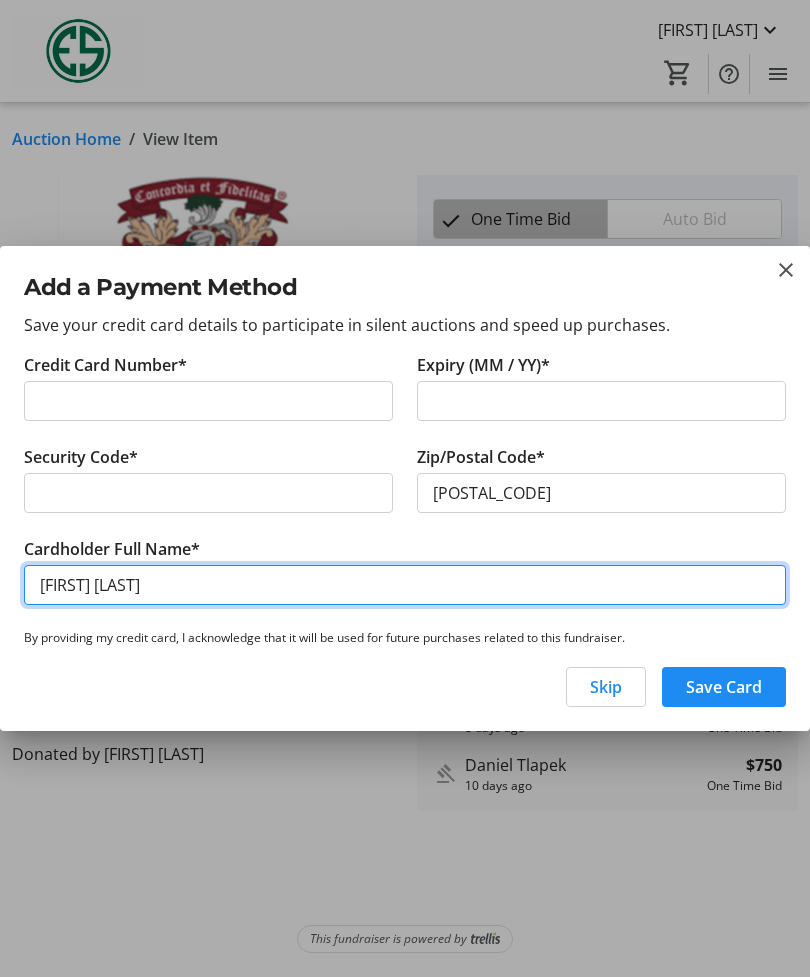 click on "[FIRST] [LAST]" at bounding box center [405, 585] 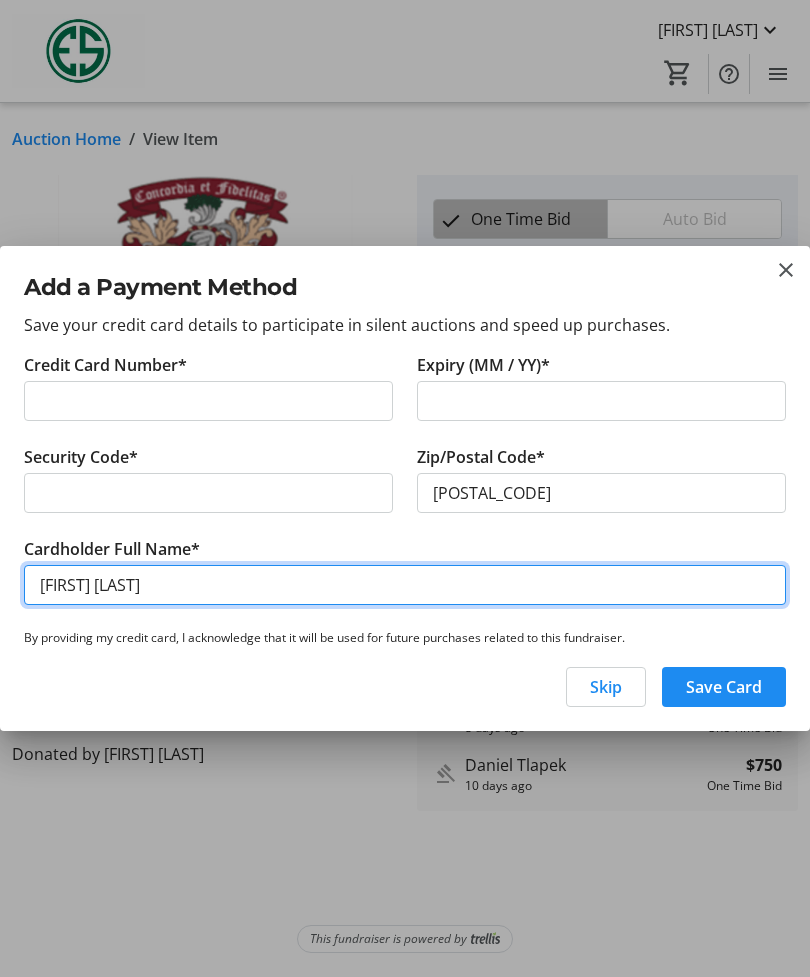 click on "[FIRST] [LAST]" at bounding box center [405, 585] 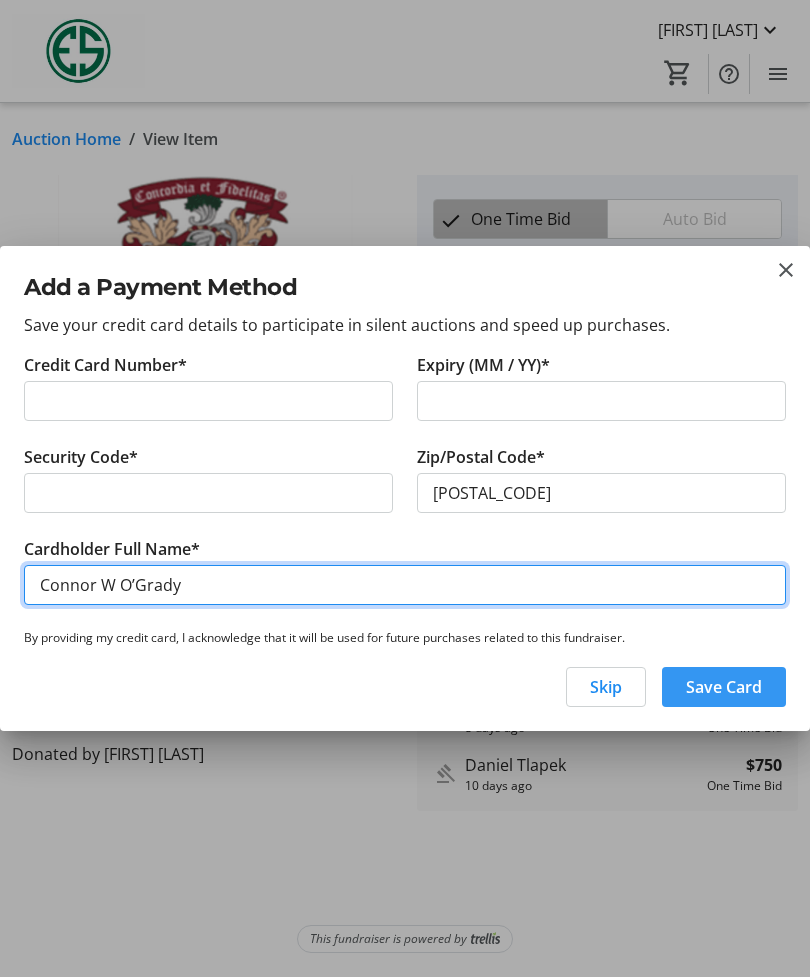 type on "Connor W O’Grady" 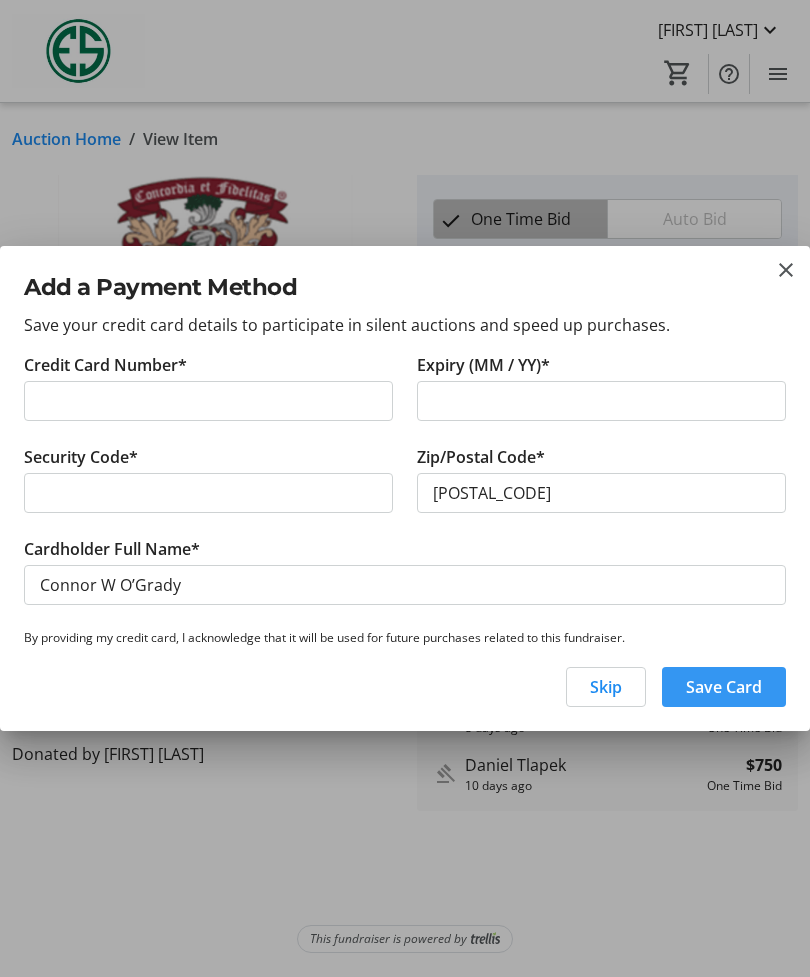 click on "Save Card" at bounding box center (724, 687) 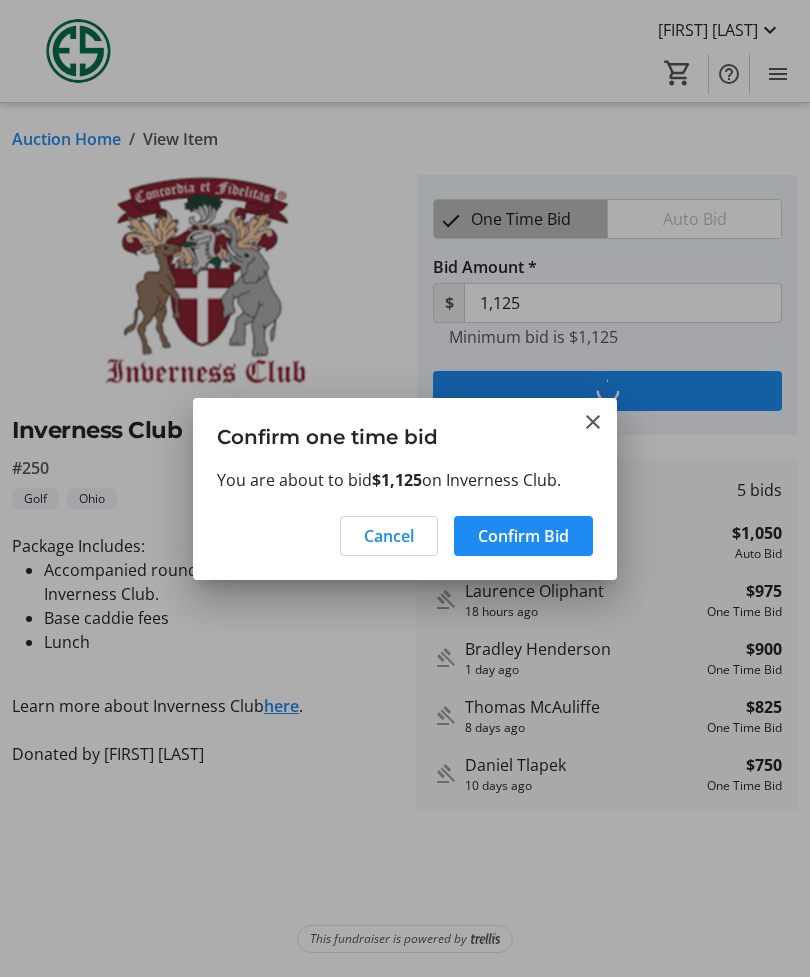 click on "Confirm Bid" at bounding box center (523, 536) 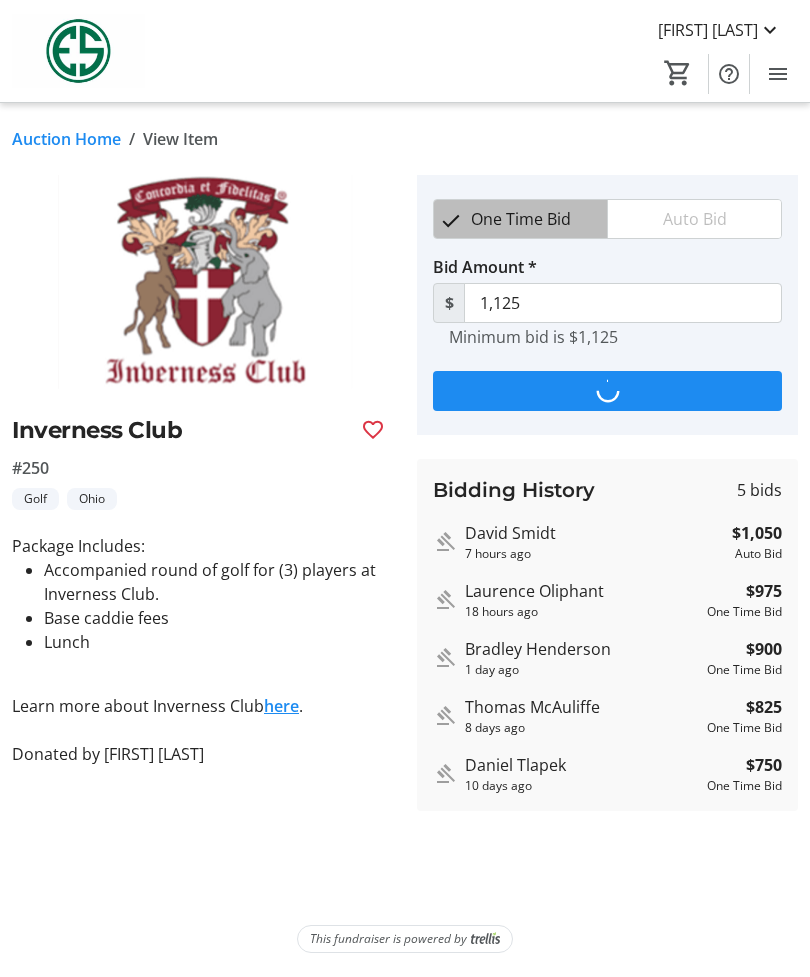 type on "1,275" 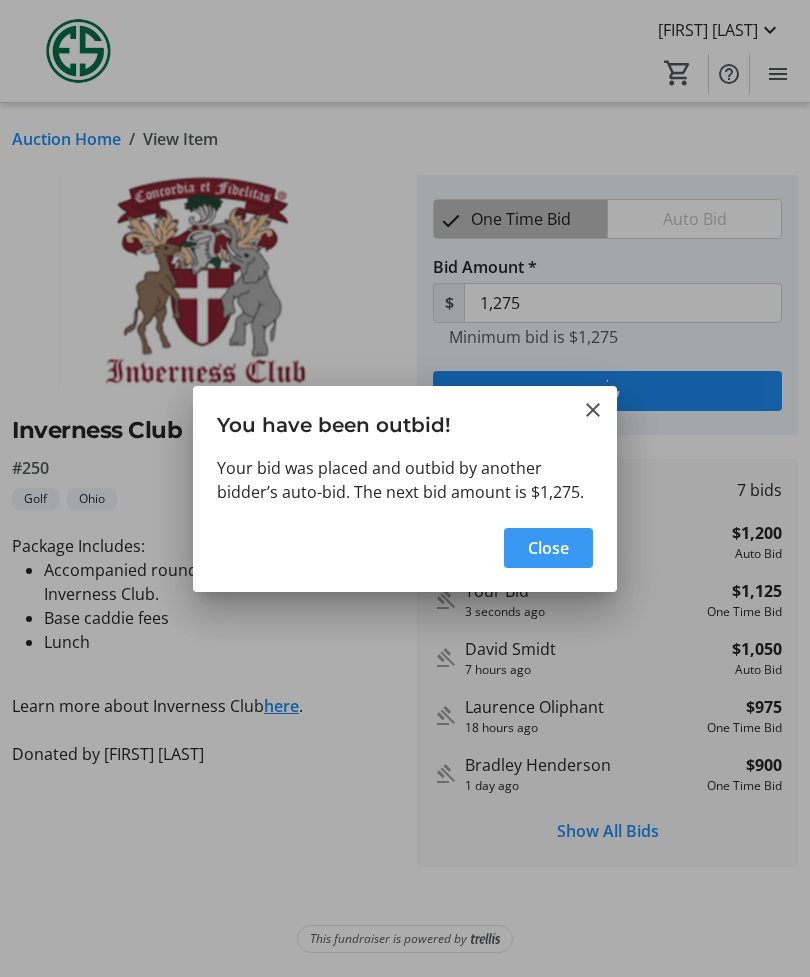 click on "Close" at bounding box center (548, 548) 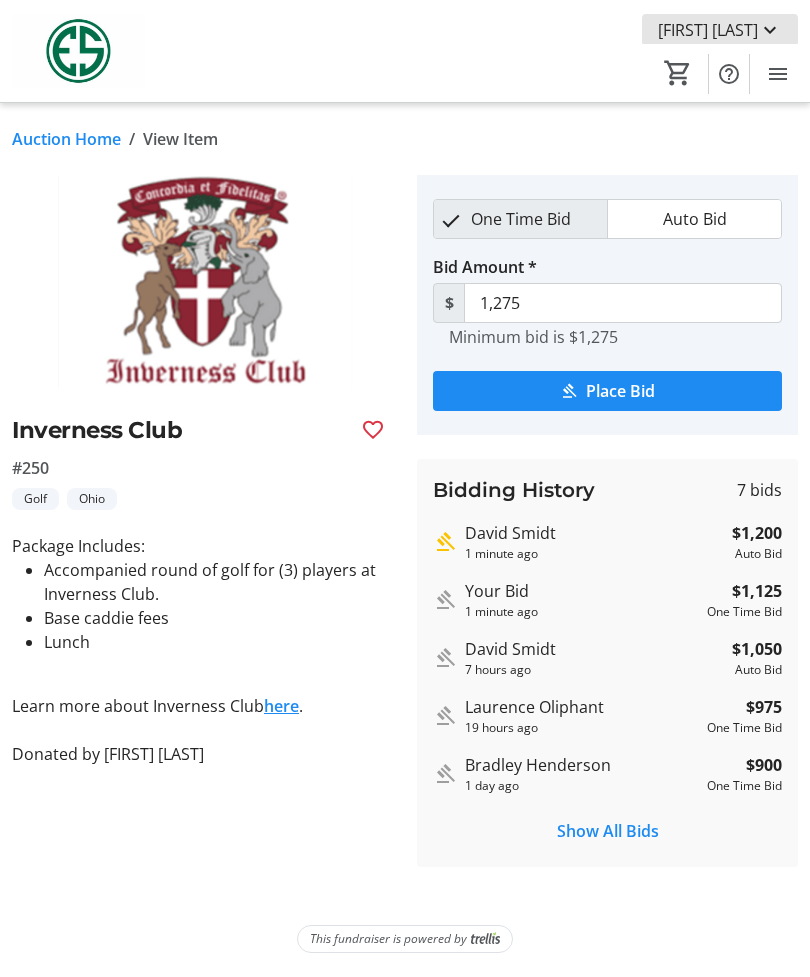 click 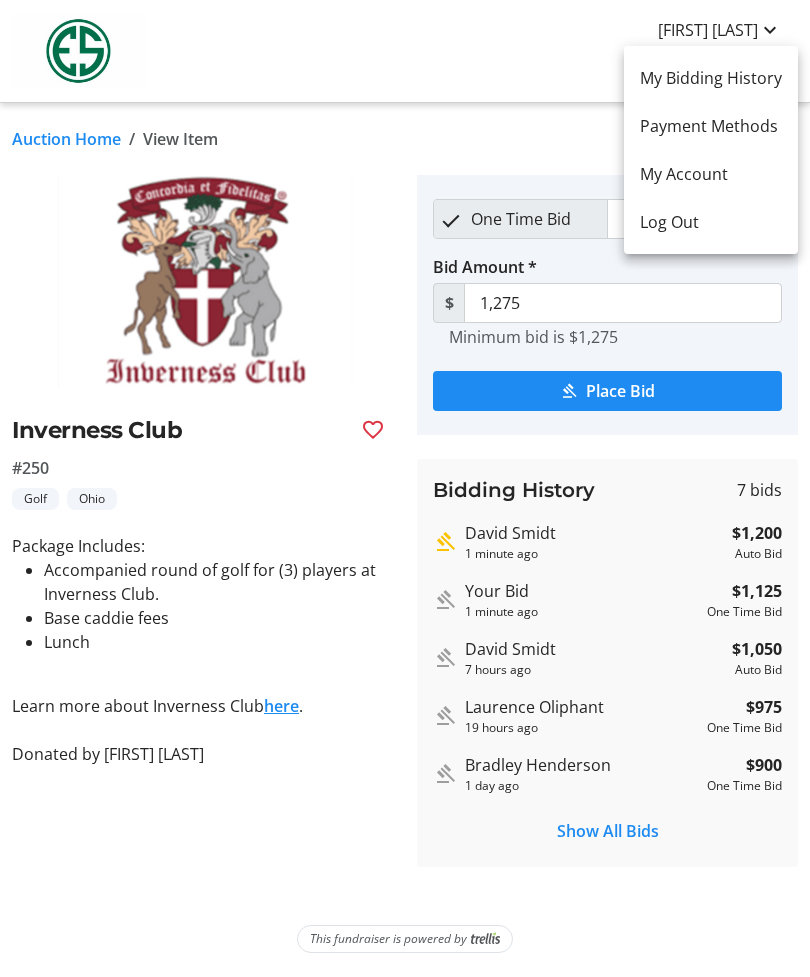 click at bounding box center (405, 488) 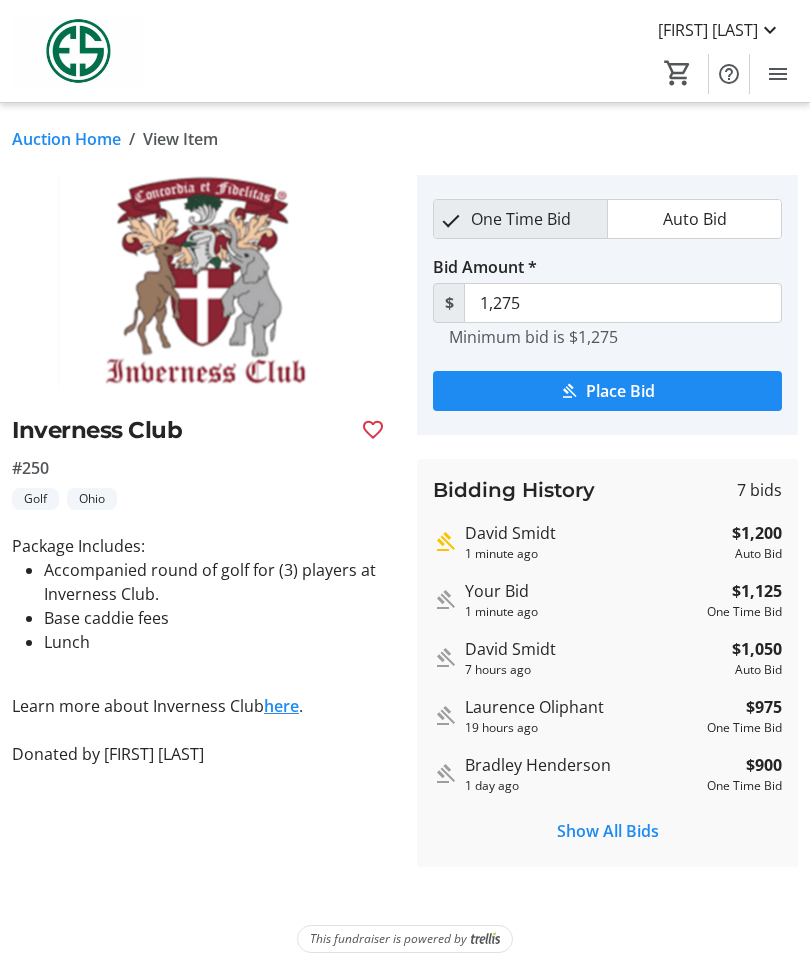 scroll, scrollTop: 2, scrollLeft: 0, axis: vertical 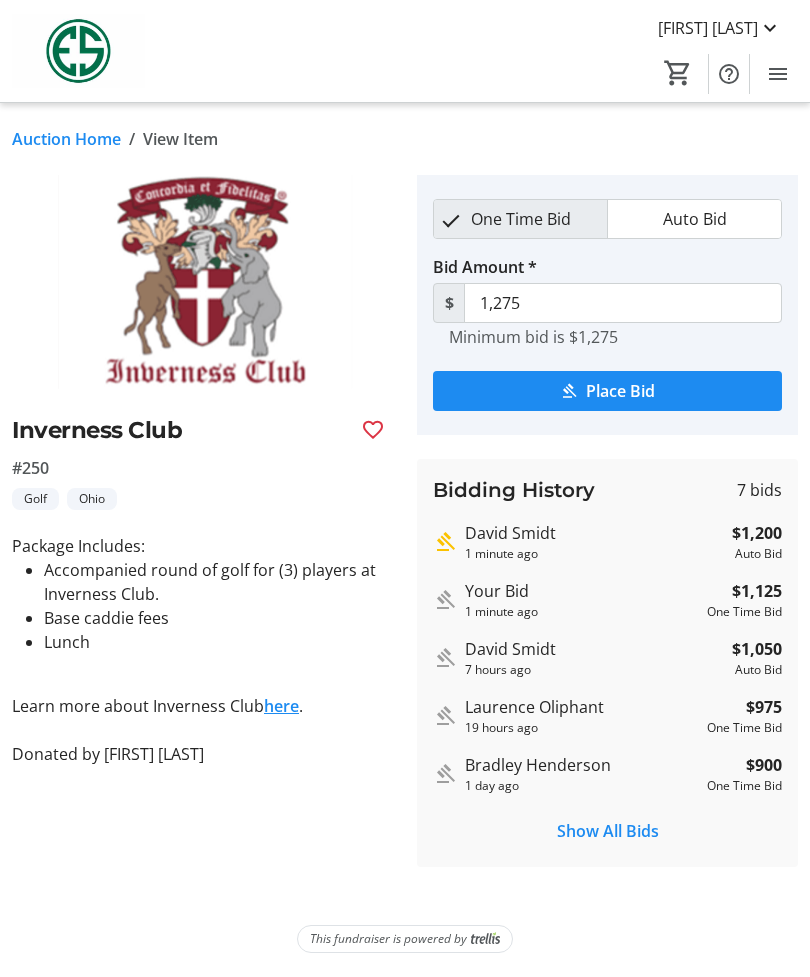 click on "Auction Home" 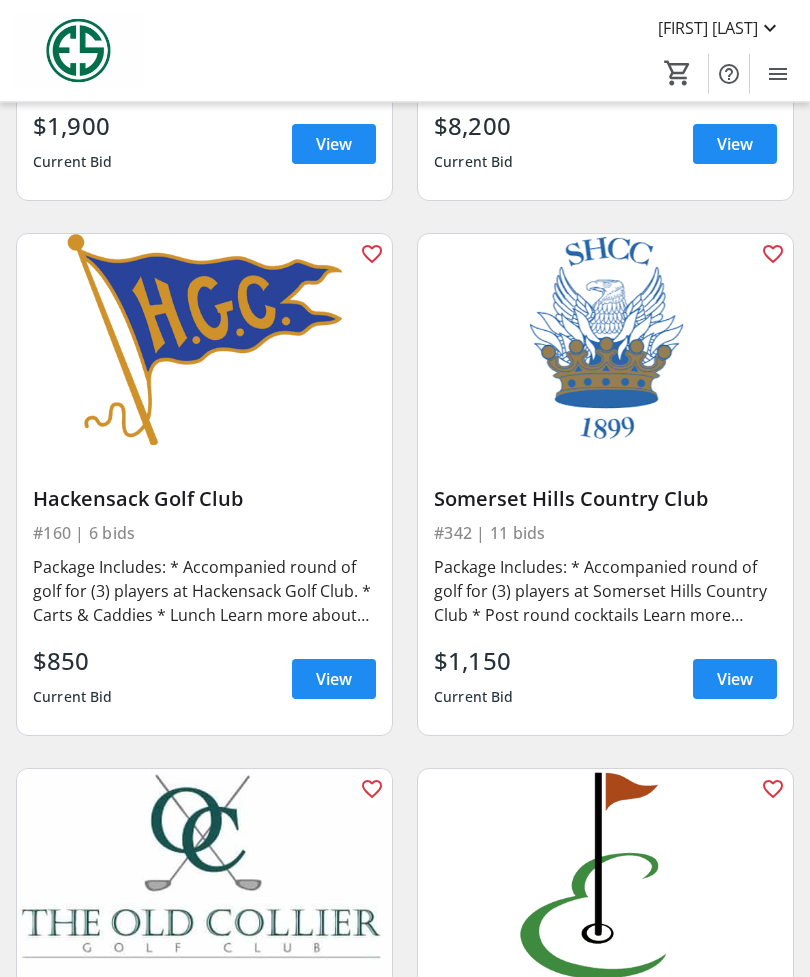 scroll, scrollTop: 6222, scrollLeft: 0, axis: vertical 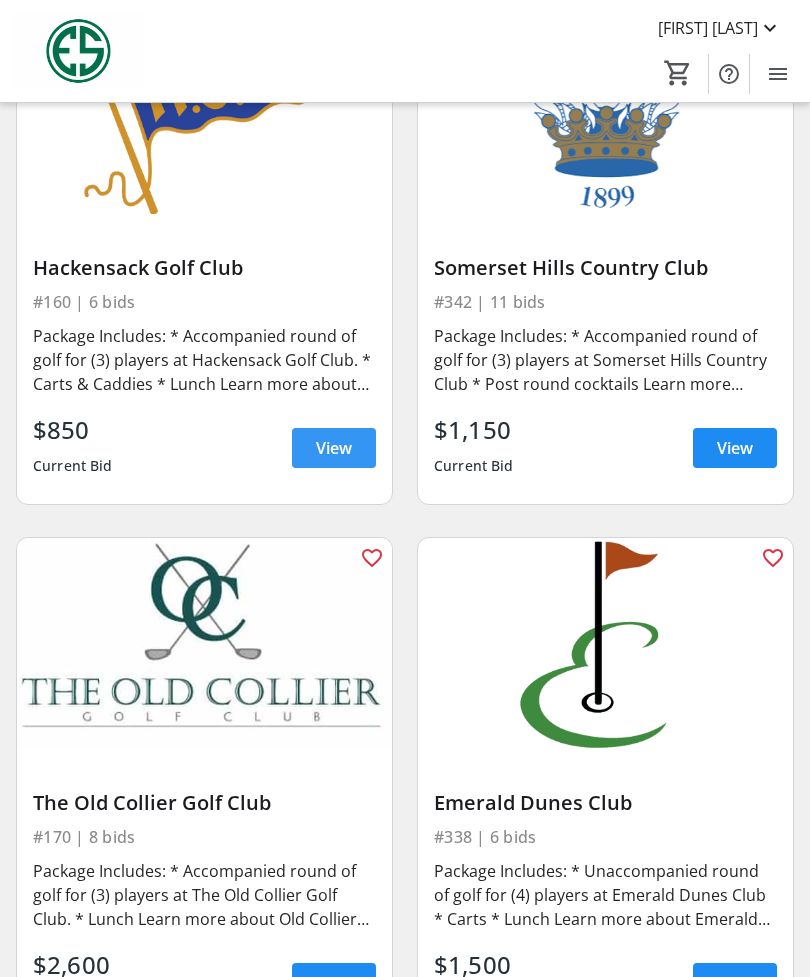 click at bounding box center [334, 448] 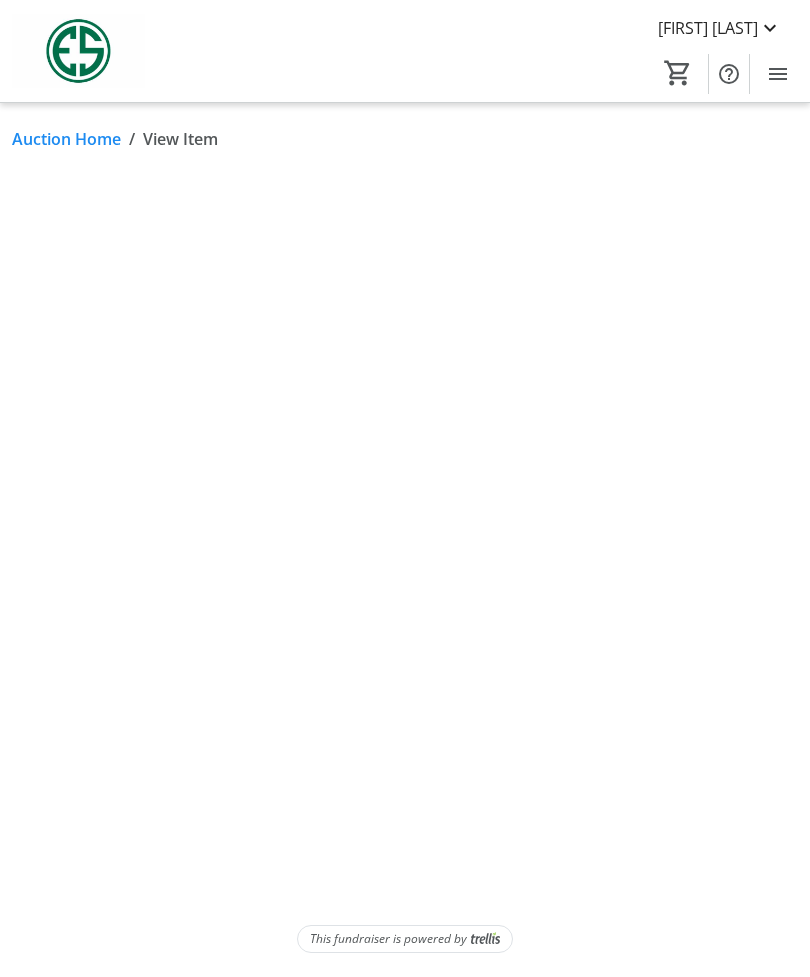 scroll, scrollTop: 0, scrollLeft: 0, axis: both 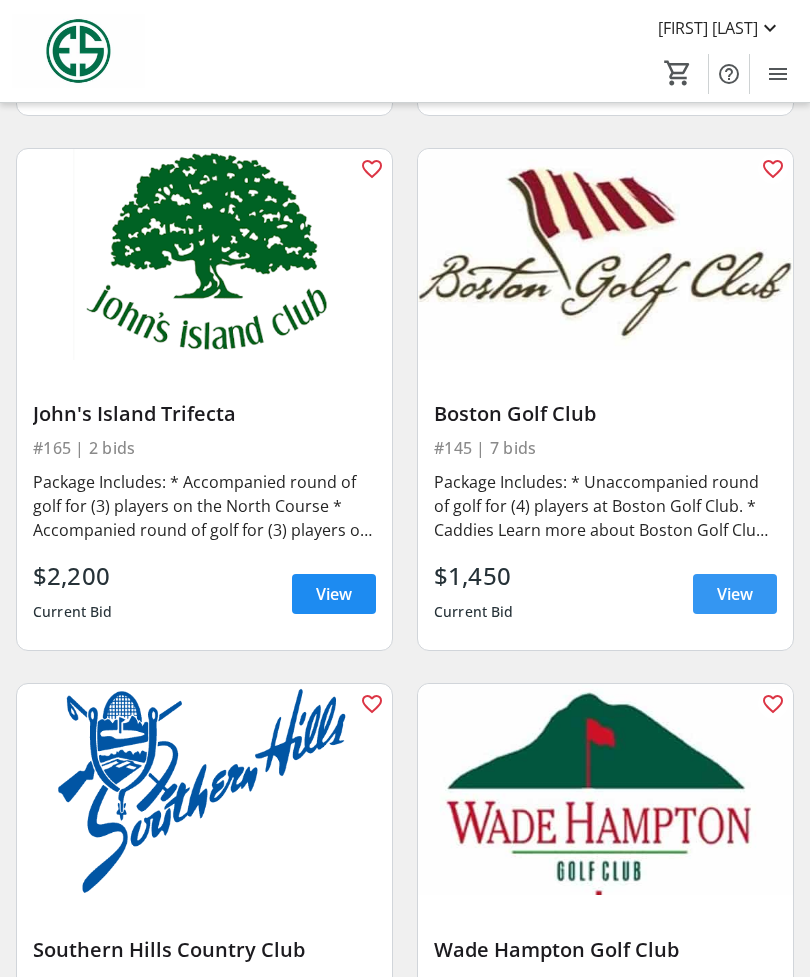 click on "View" at bounding box center (735, 594) 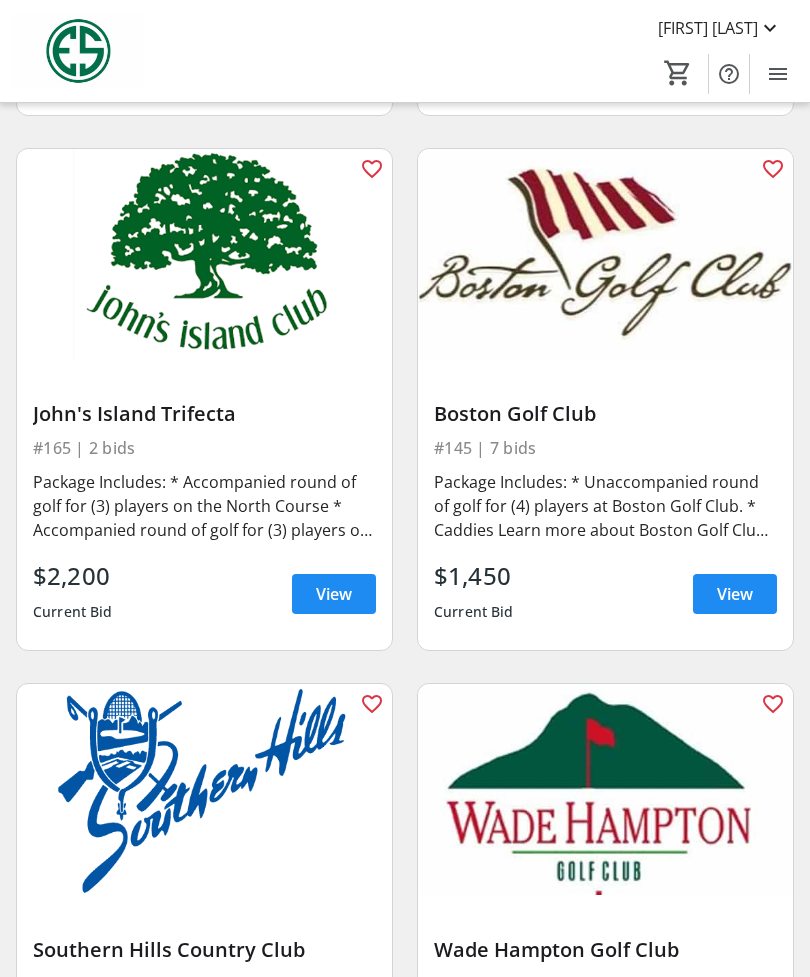 scroll, scrollTop: 65, scrollLeft: 0, axis: vertical 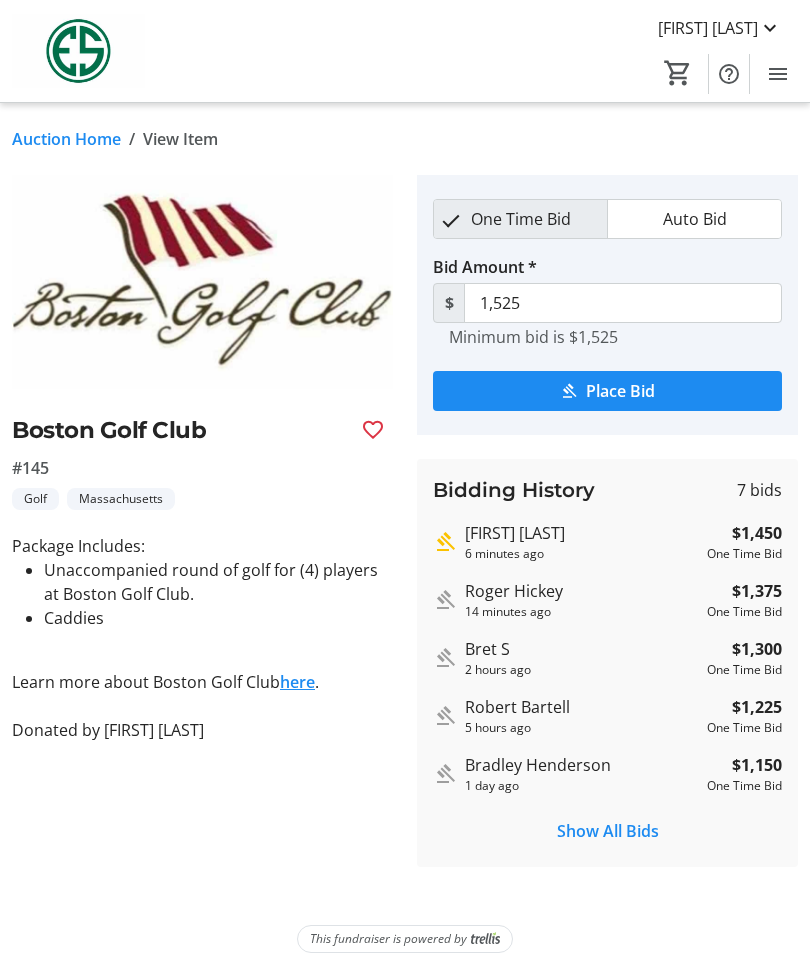 click on "Place Bid" 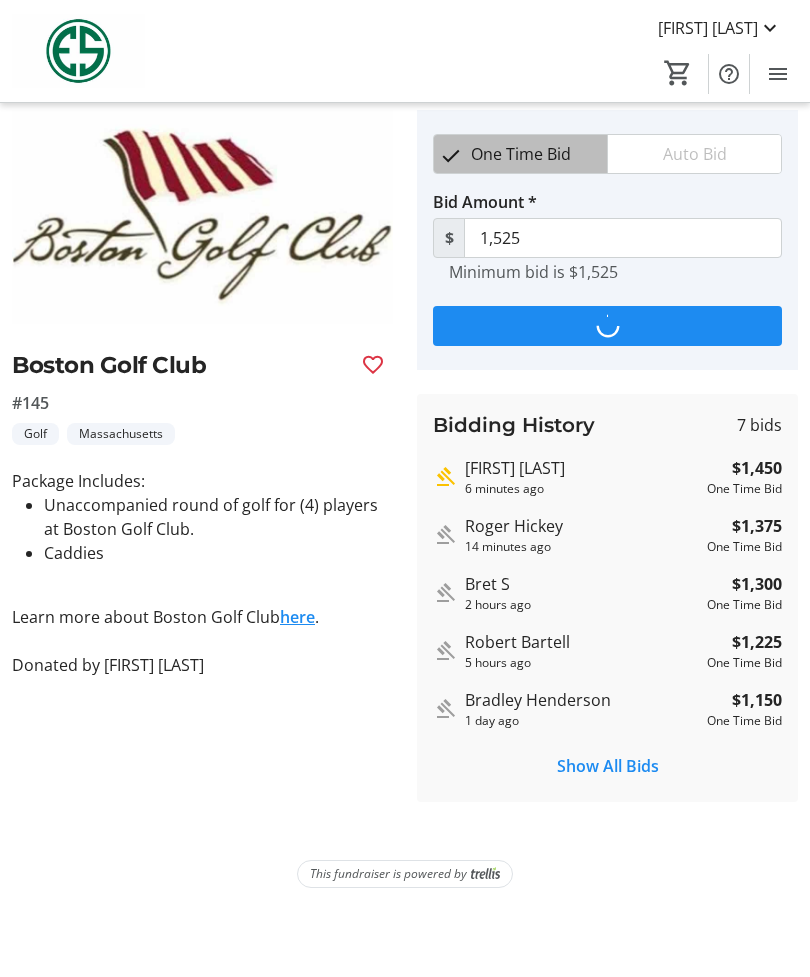 scroll, scrollTop: 0, scrollLeft: 0, axis: both 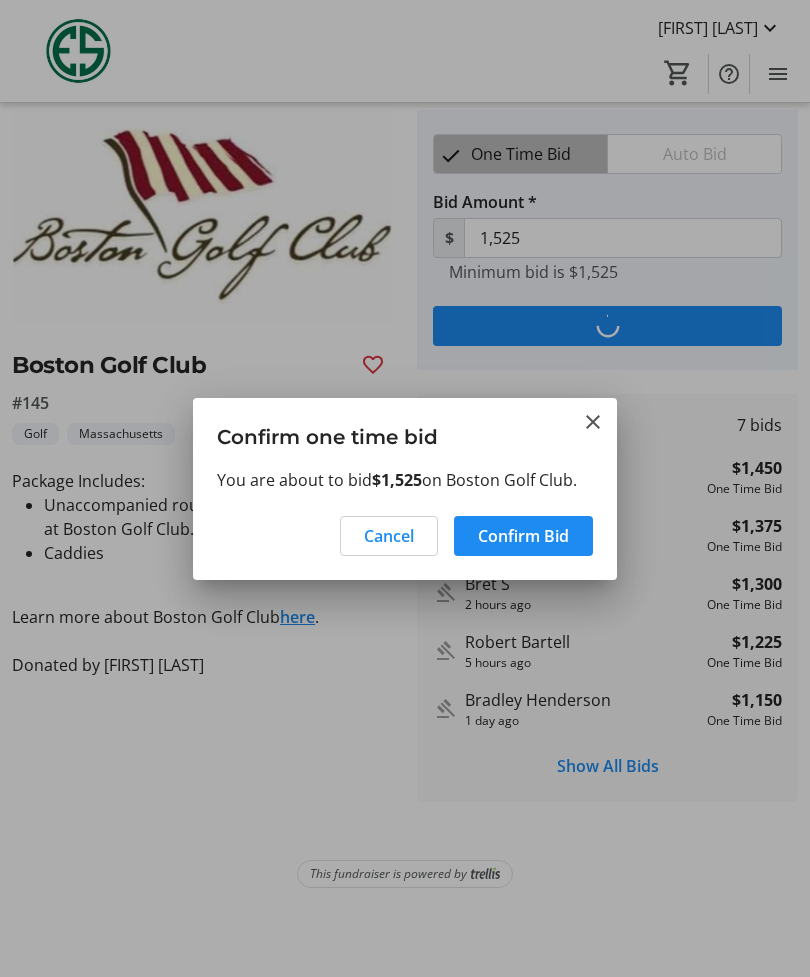click on "Confirm Bid" at bounding box center [523, 536] 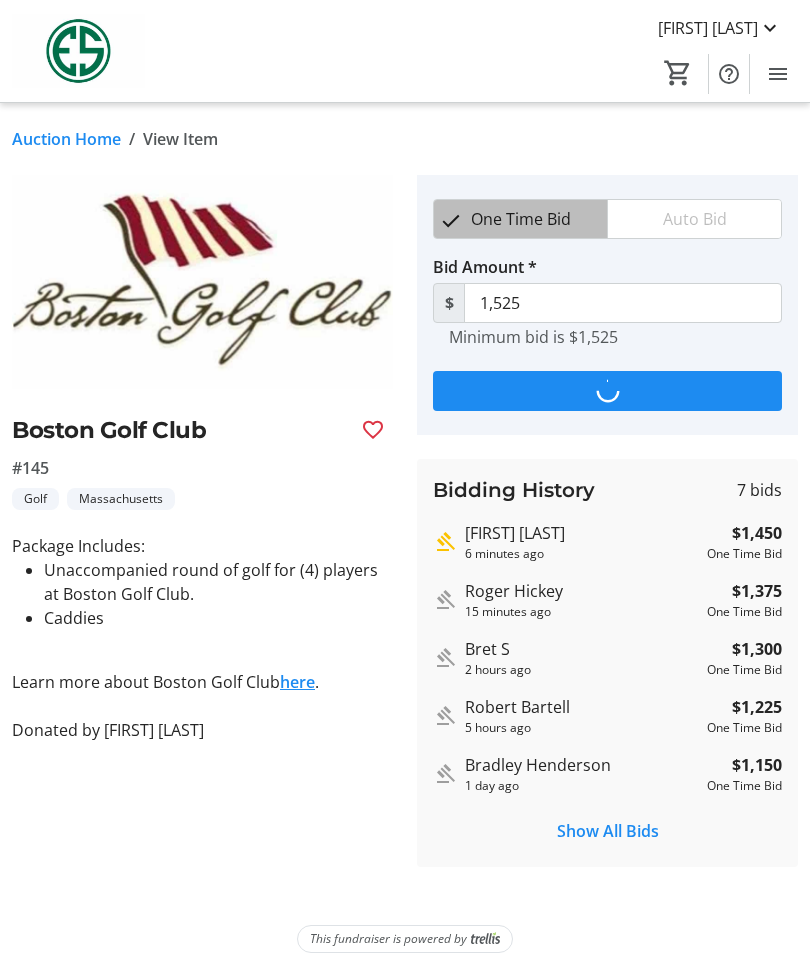 scroll, scrollTop: 65, scrollLeft: 0, axis: vertical 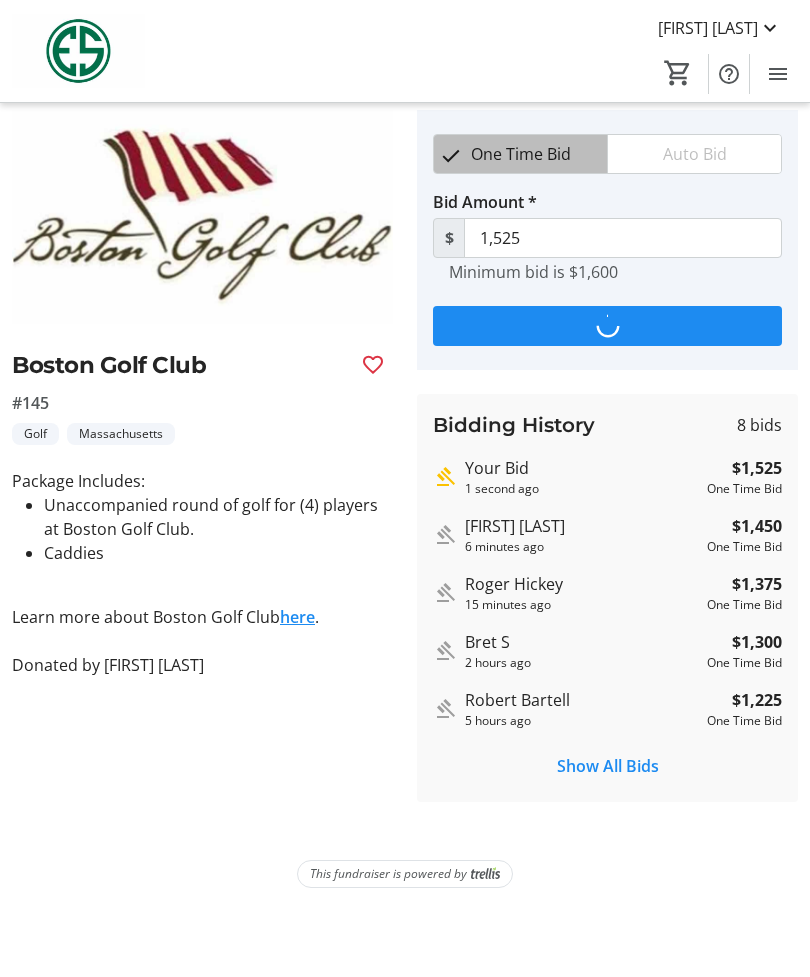 type on "1,600" 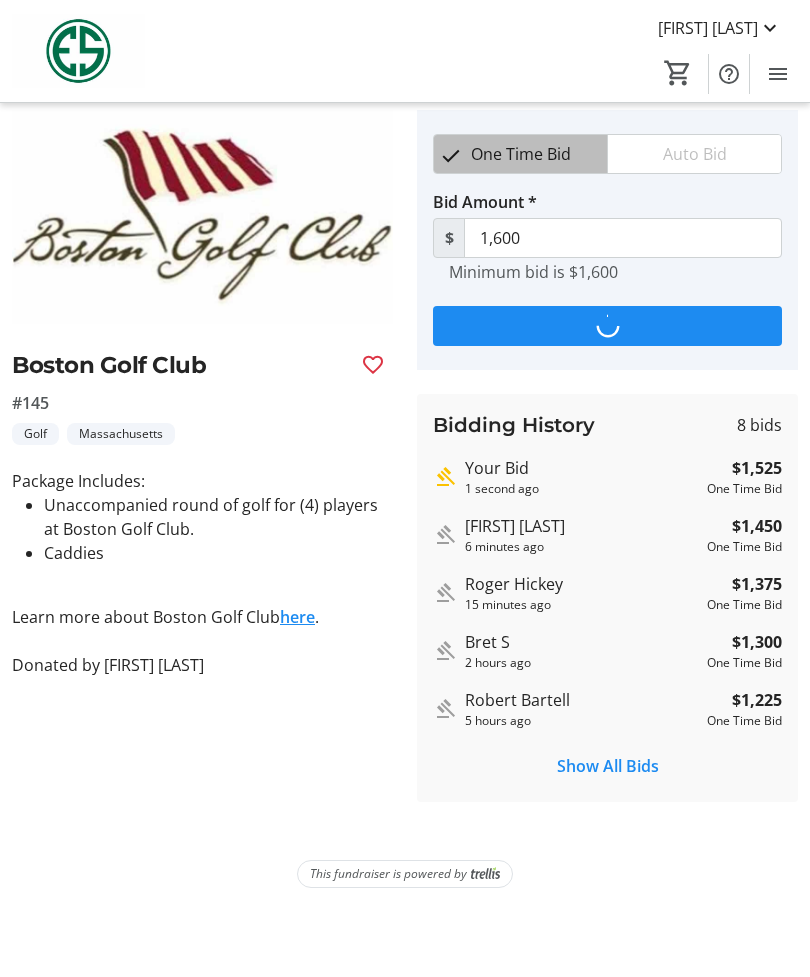 scroll, scrollTop: 0, scrollLeft: 0, axis: both 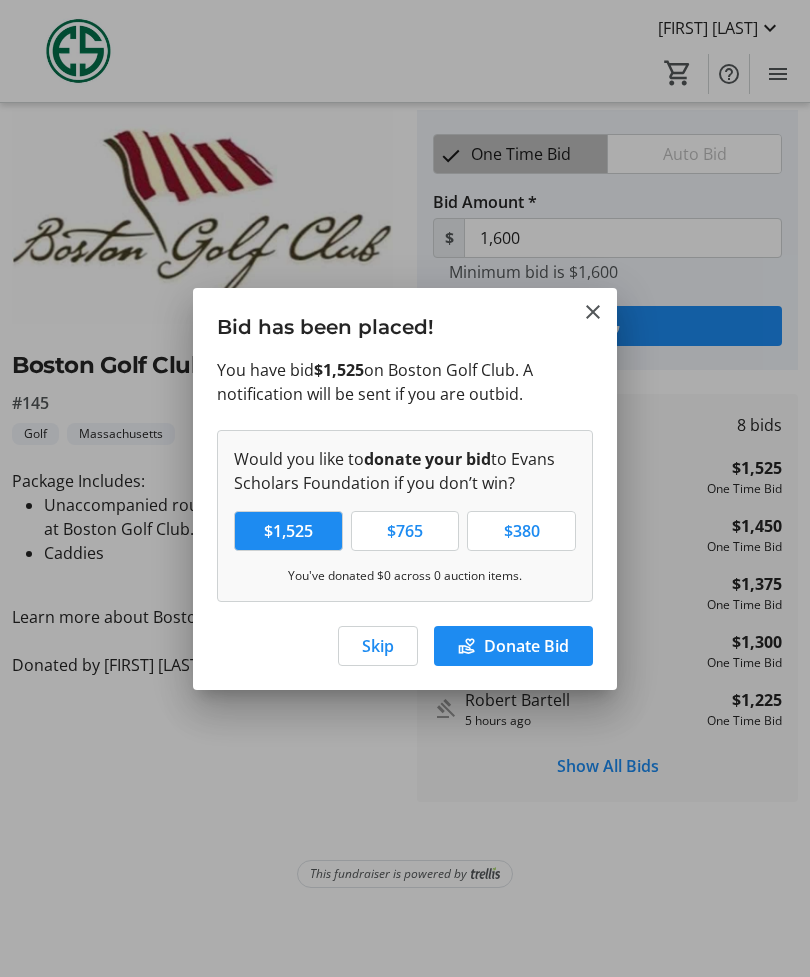 click at bounding box center (593, 312) 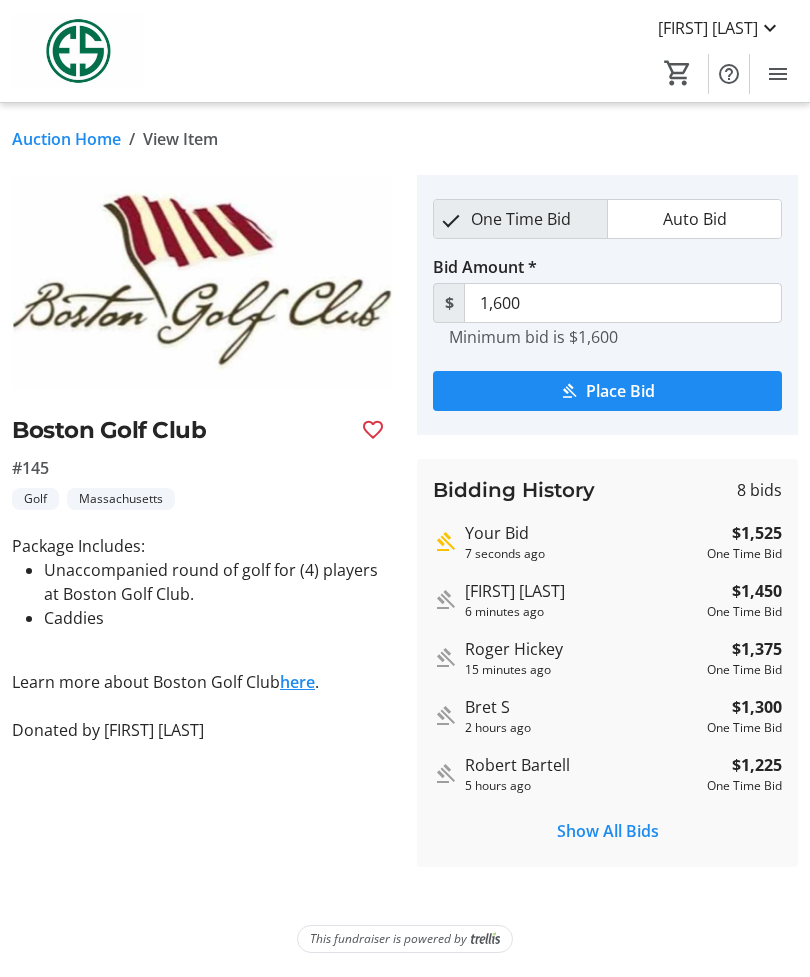 scroll, scrollTop: 0, scrollLeft: 0, axis: both 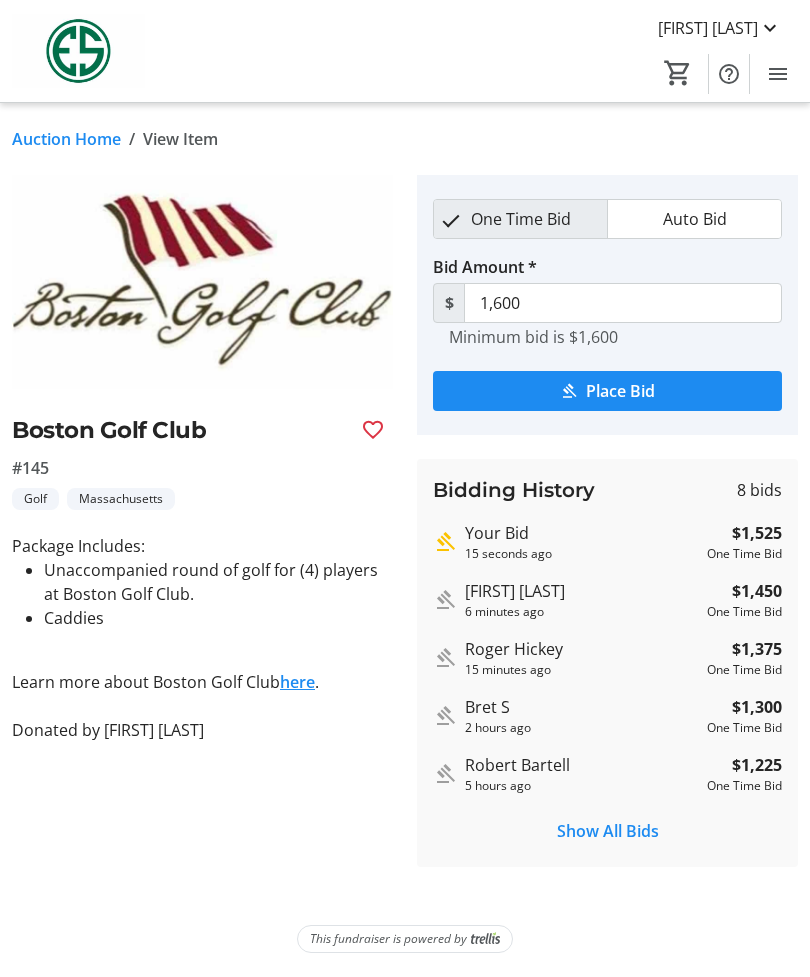 click on "Auction Home" 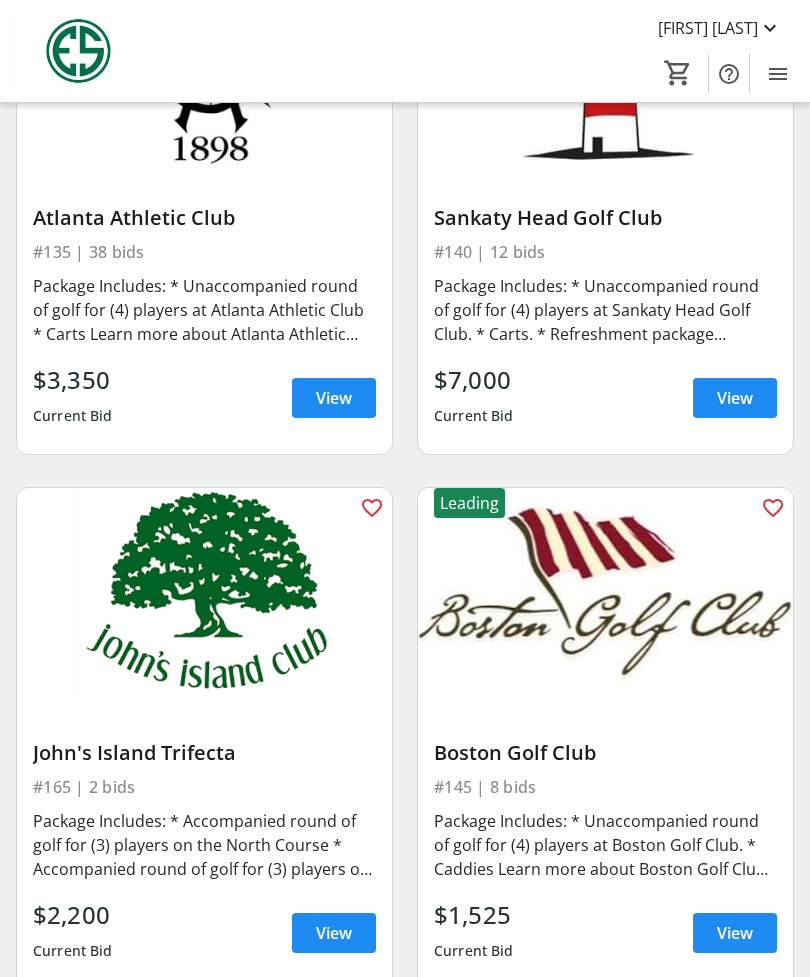 scroll, scrollTop: 4885, scrollLeft: 0, axis: vertical 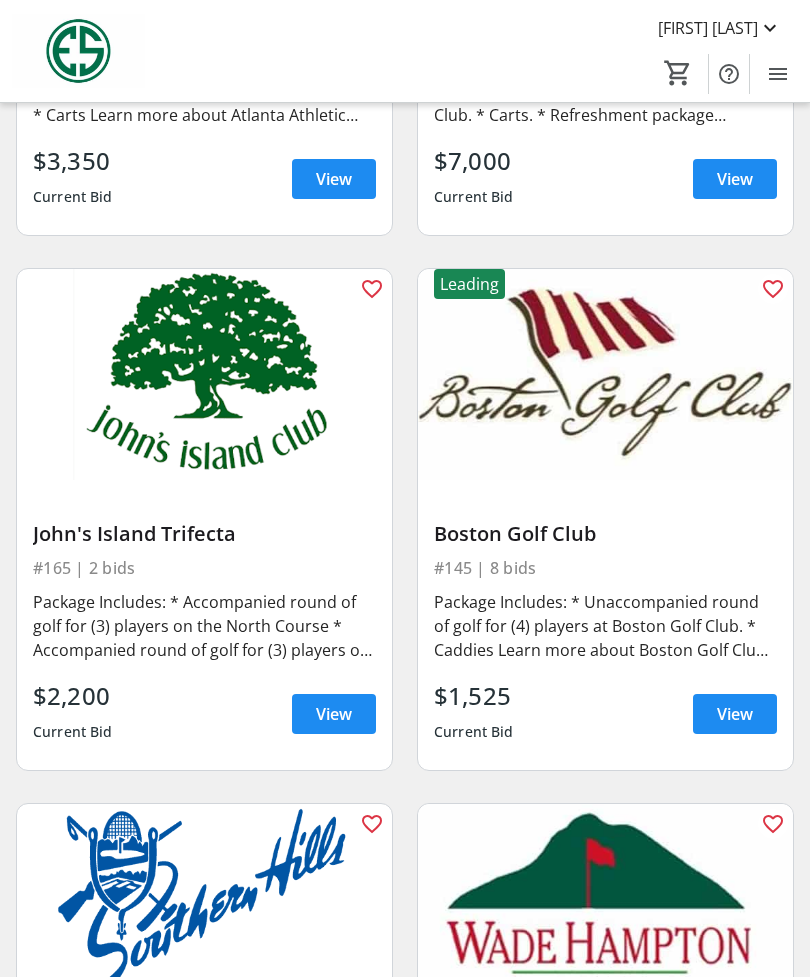 click on "Boston Golf Club" at bounding box center (605, 534) 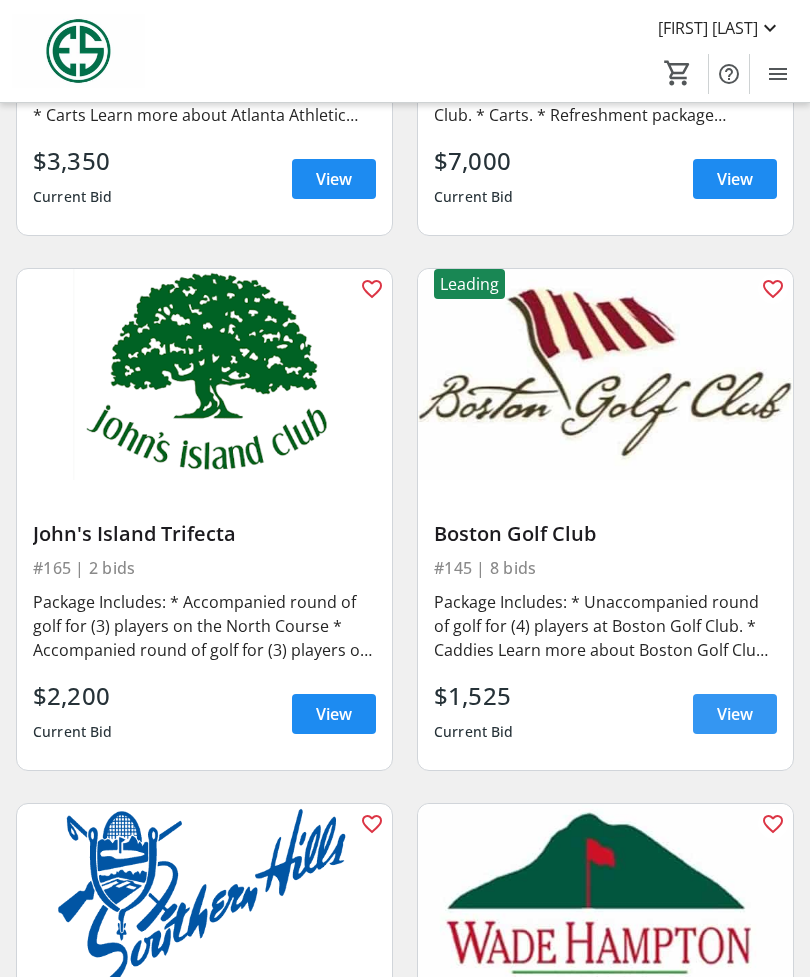 click on "View" at bounding box center [735, 714] 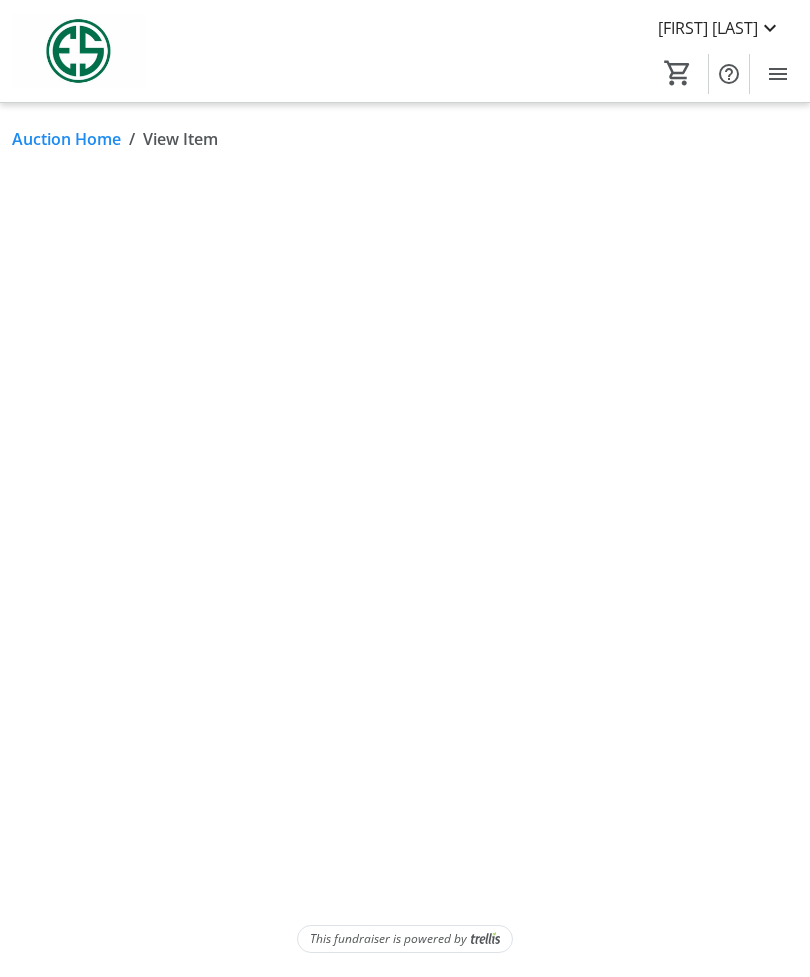 scroll, scrollTop: 0, scrollLeft: 0, axis: both 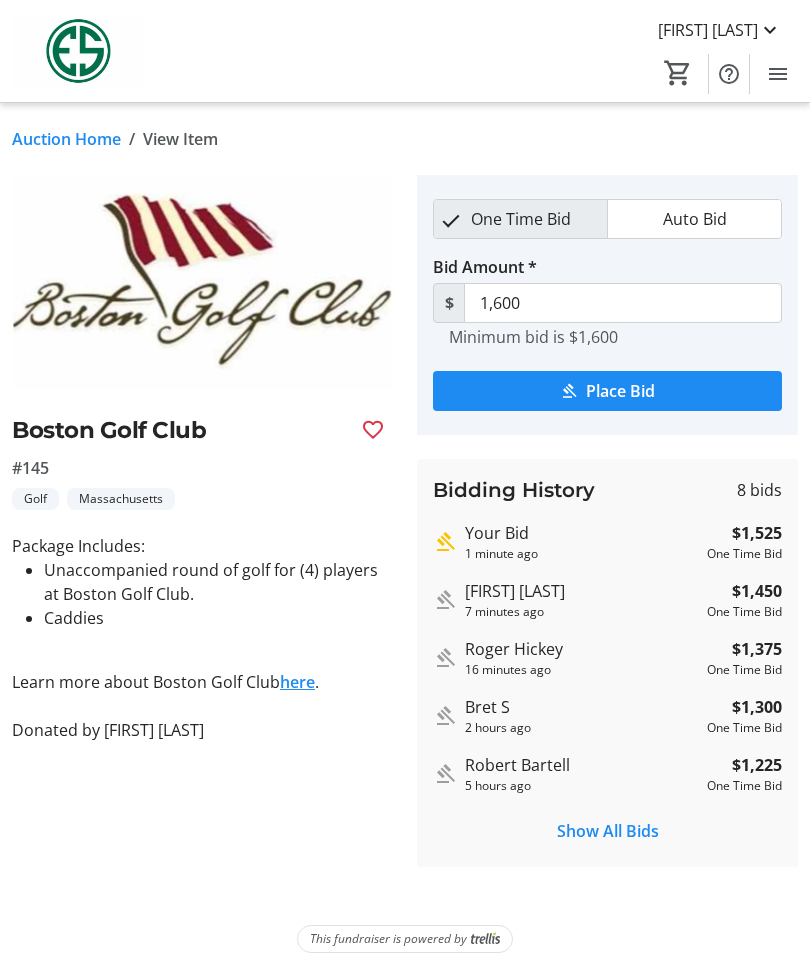 click on "Show All Bids" 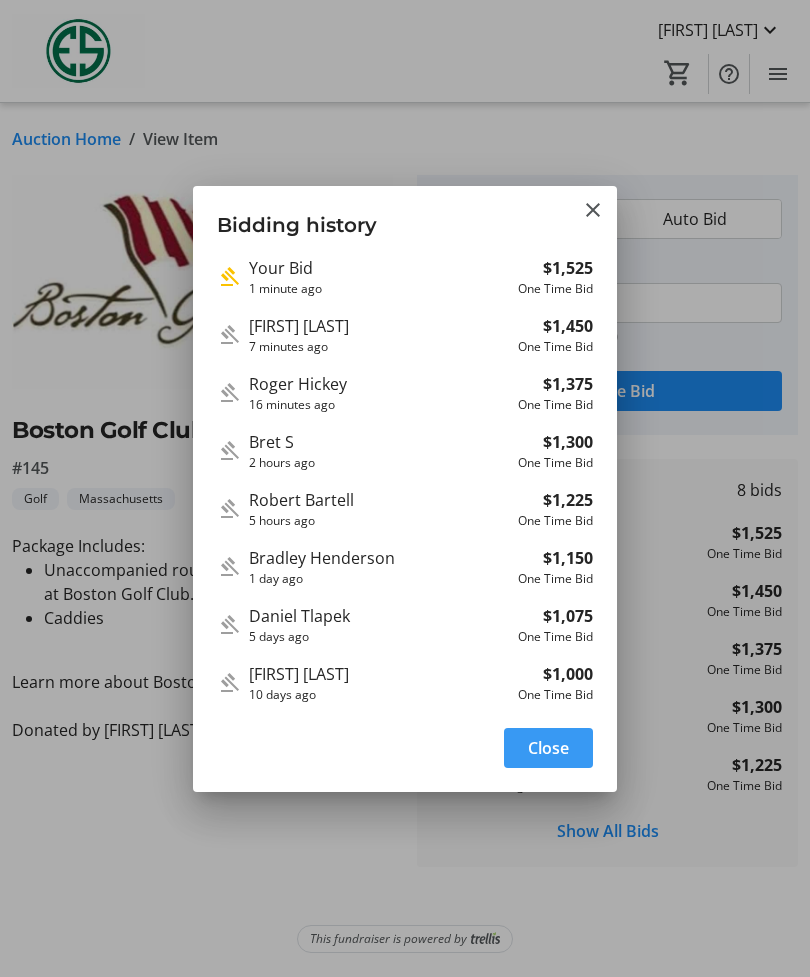 click at bounding box center (593, 210) 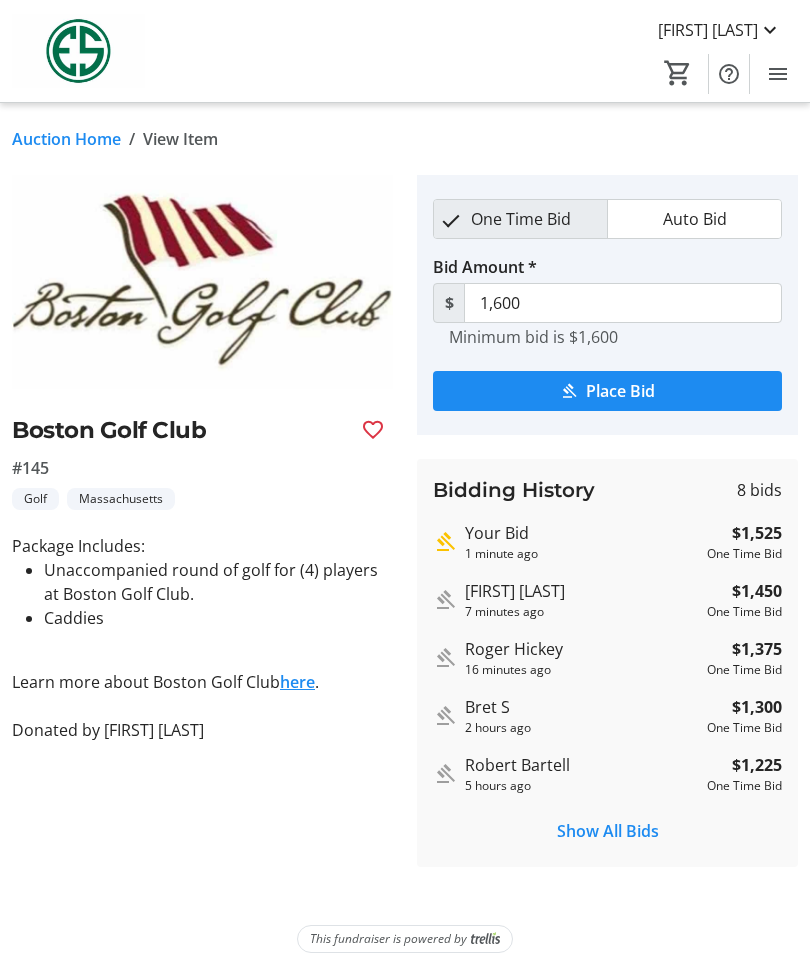 click on "Auction Home" 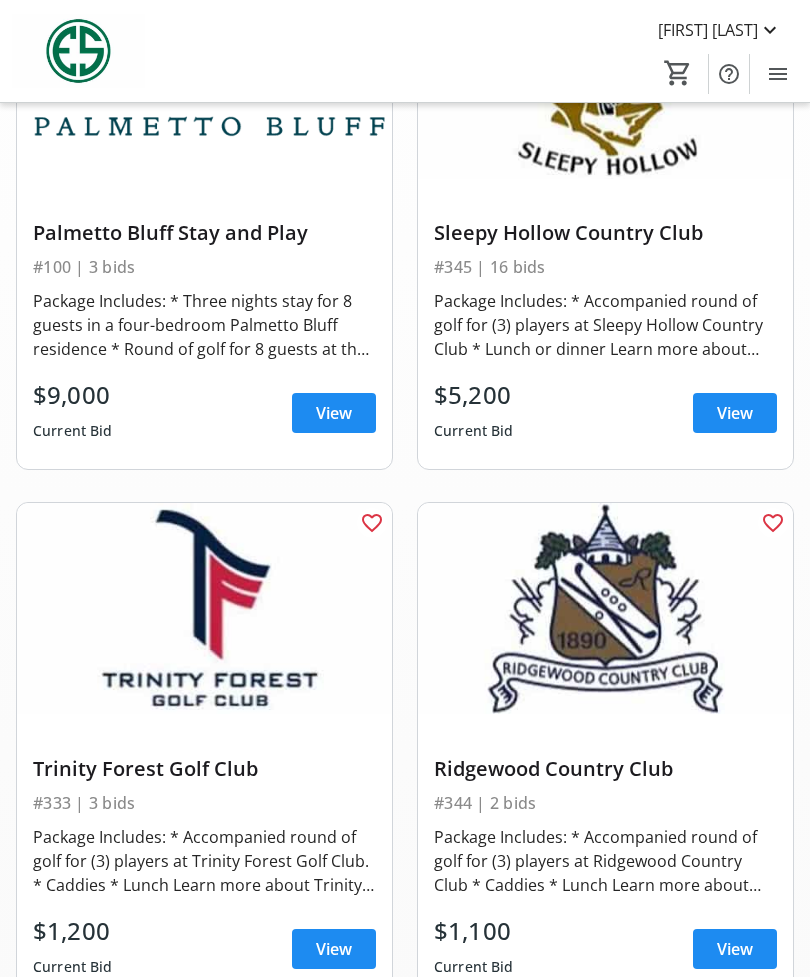 scroll, scrollTop: 0, scrollLeft: 0, axis: both 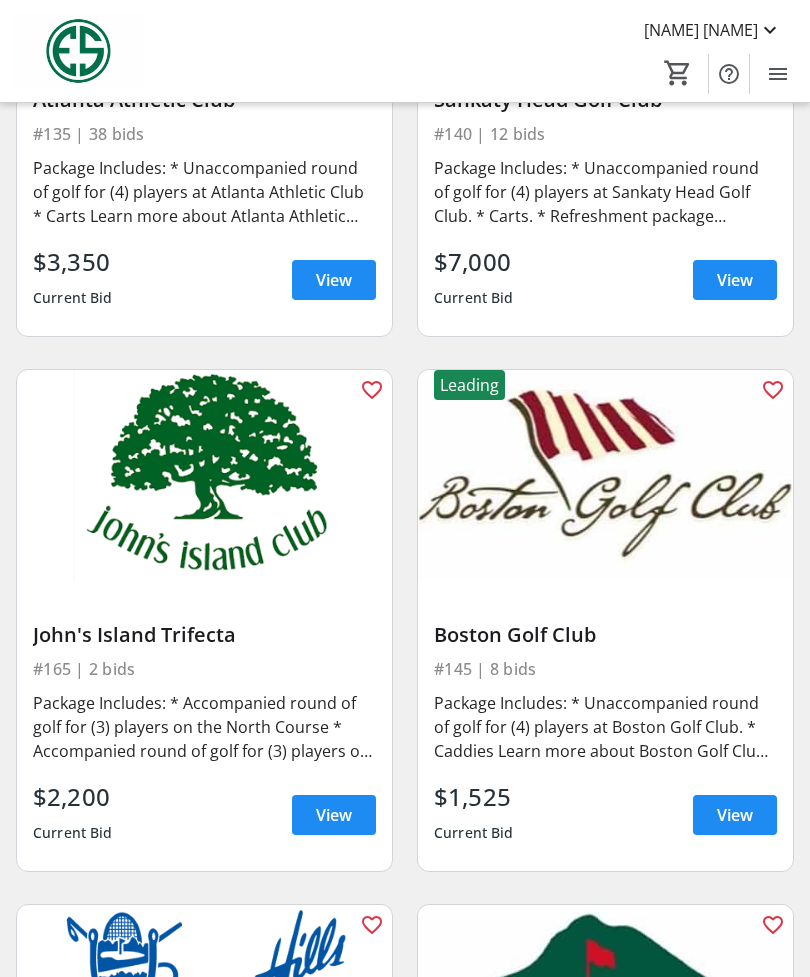 click on "Boston Golf Club" at bounding box center (605, 635) 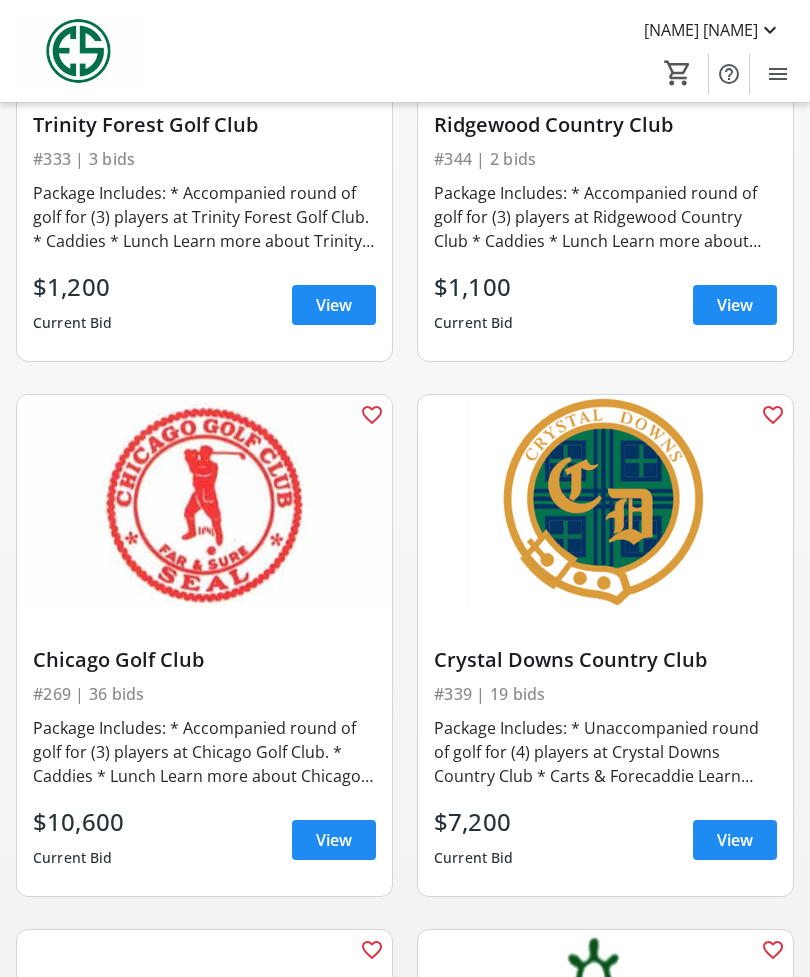 scroll, scrollTop: 0, scrollLeft: 0, axis: both 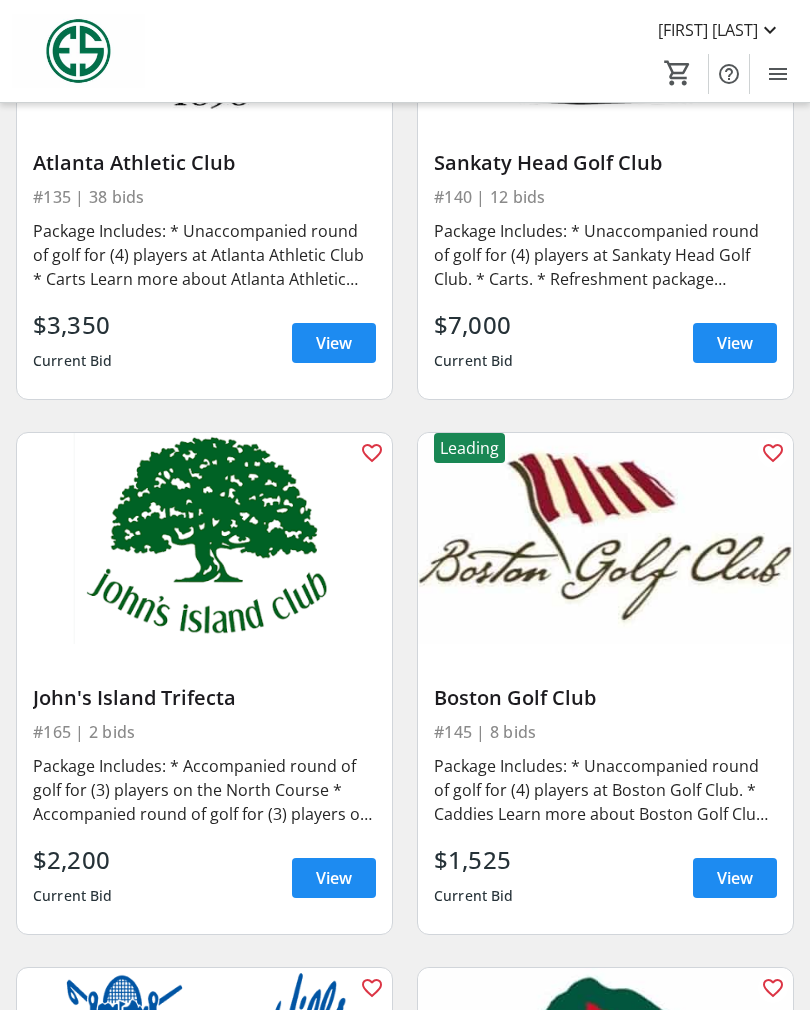click on "Boston Golf Club" at bounding box center [605, 698] 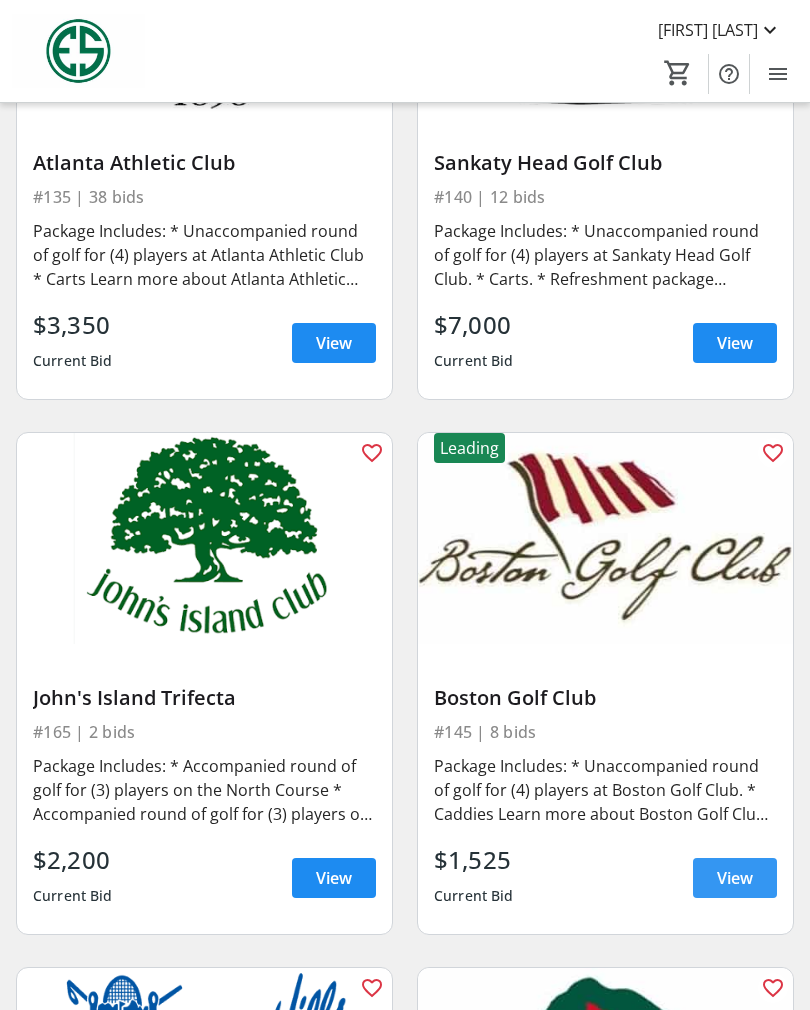 click on "View" at bounding box center [735, 878] 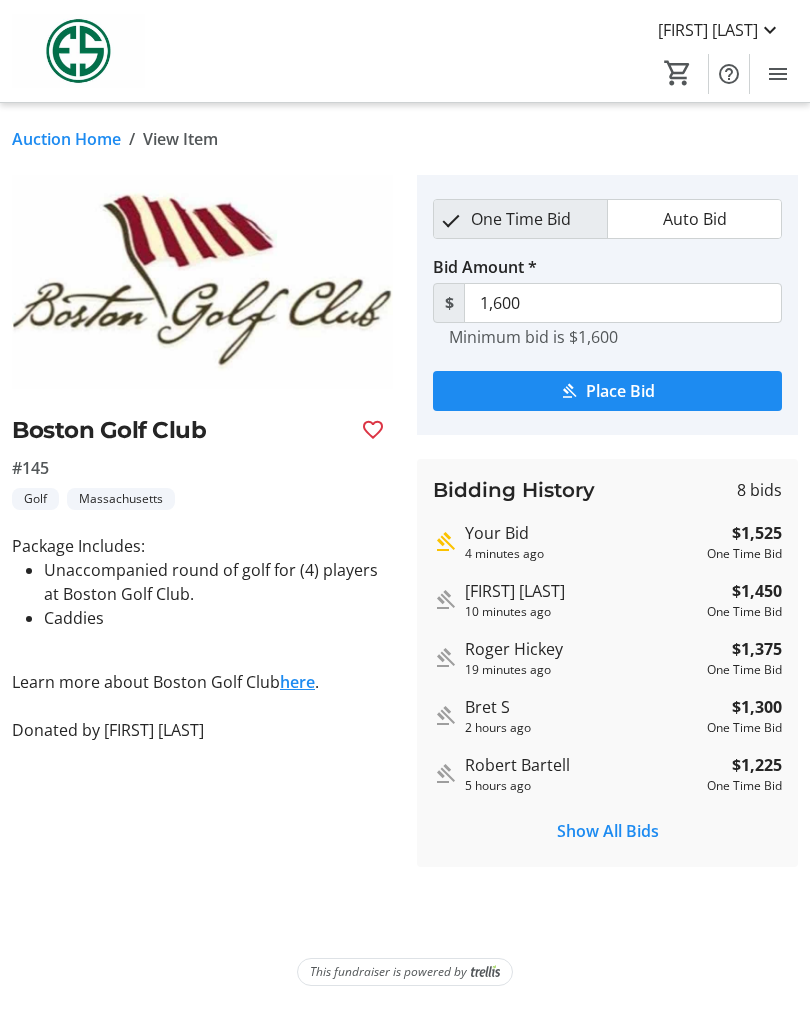 scroll, scrollTop: 0, scrollLeft: 0, axis: both 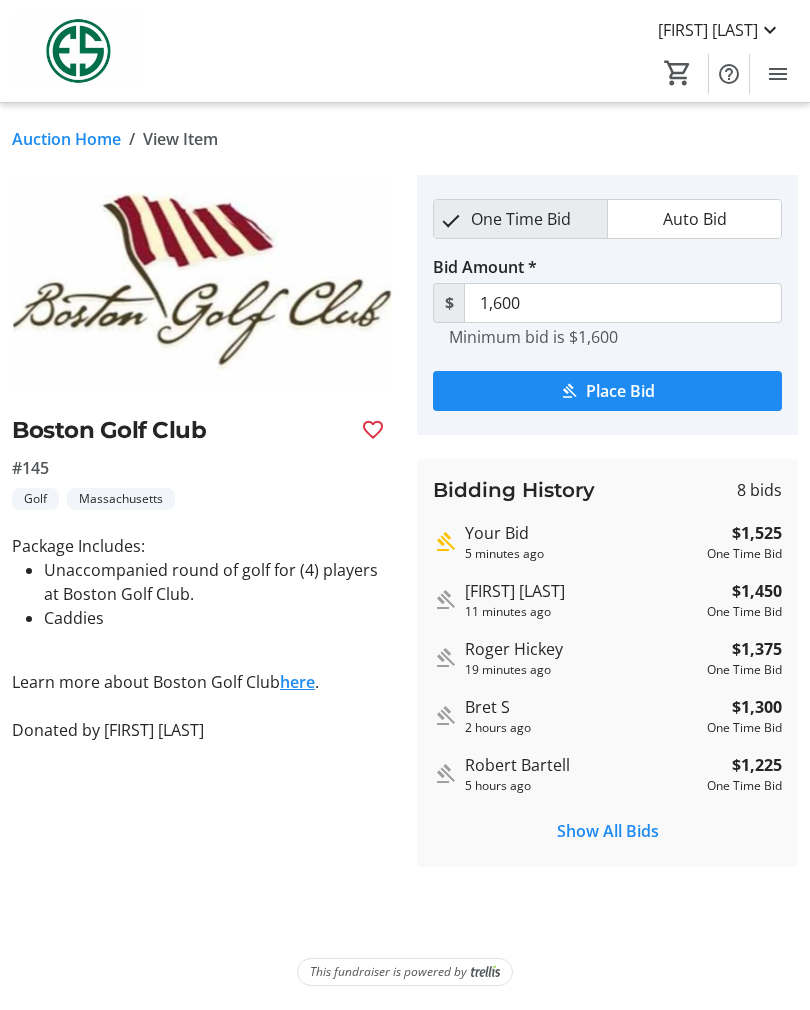click on "Auction Home" 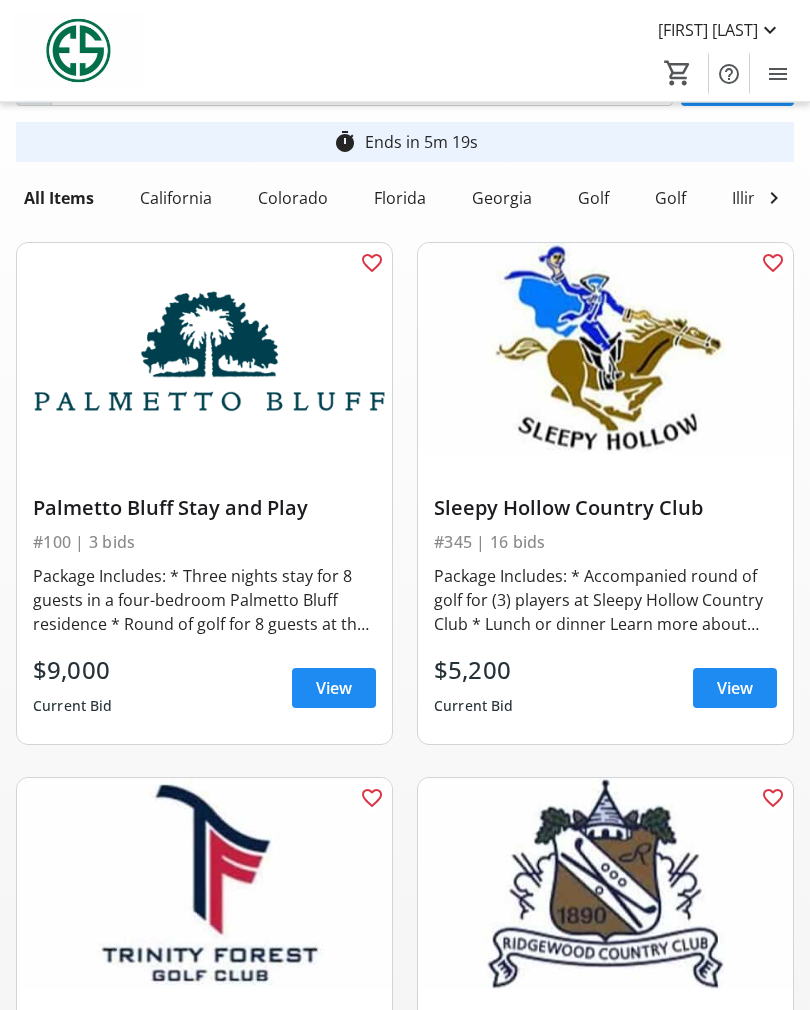 scroll, scrollTop: 0, scrollLeft: 0, axis: both 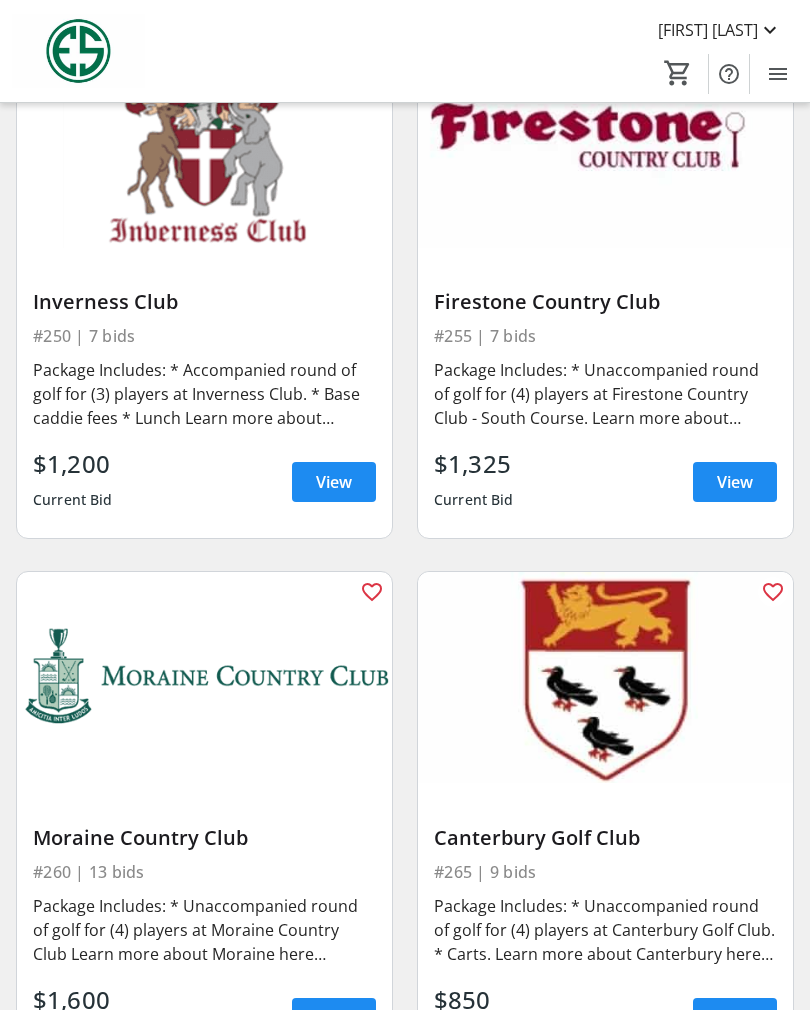 click on "Inverness Club" at bounding box center (204, 302) 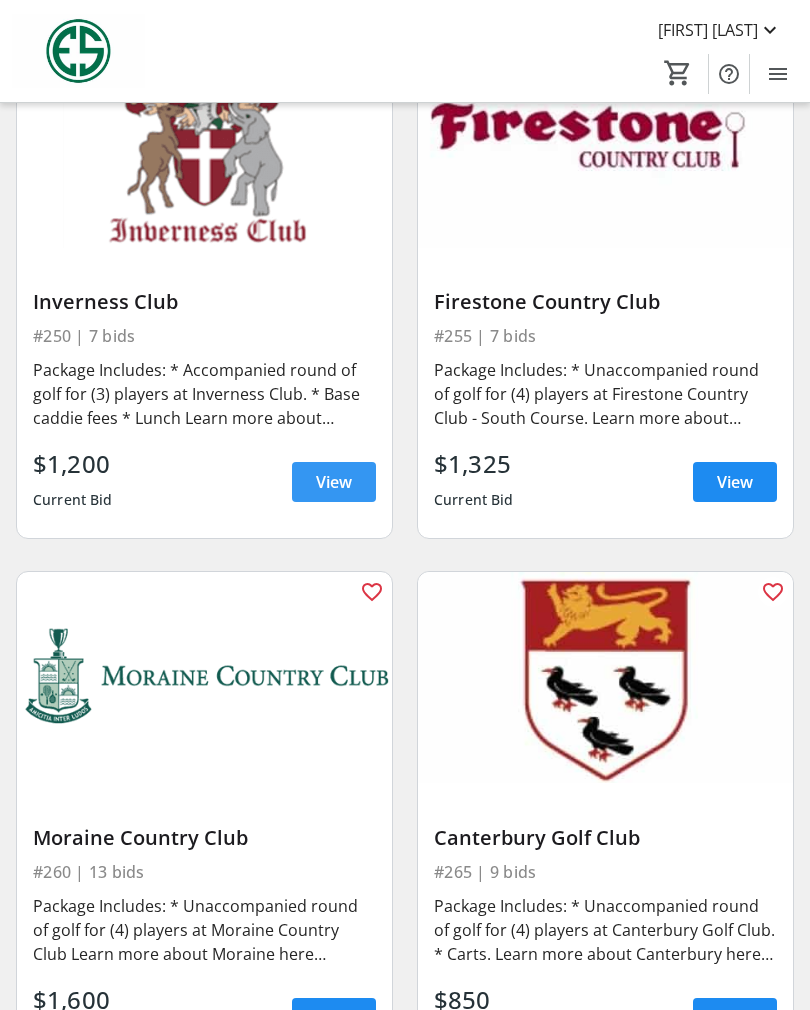 click on "View" at bounding box center [334, 482] 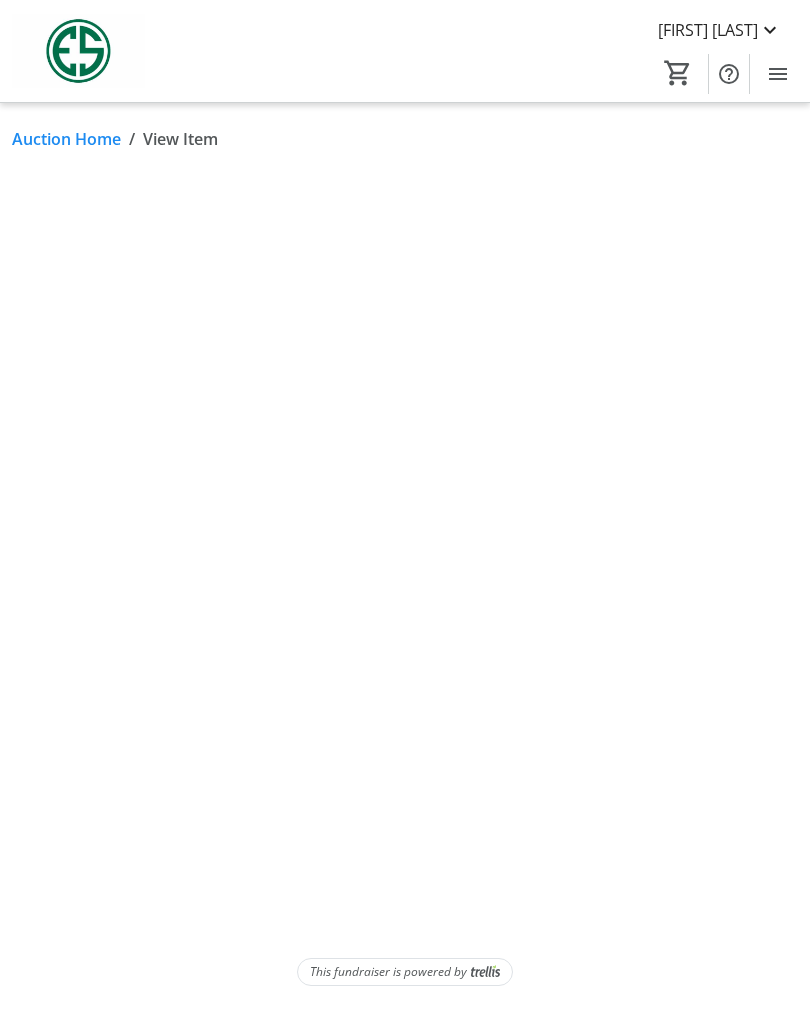 scroll, scrollTop: 0, scrollLeft: 0, axis: both 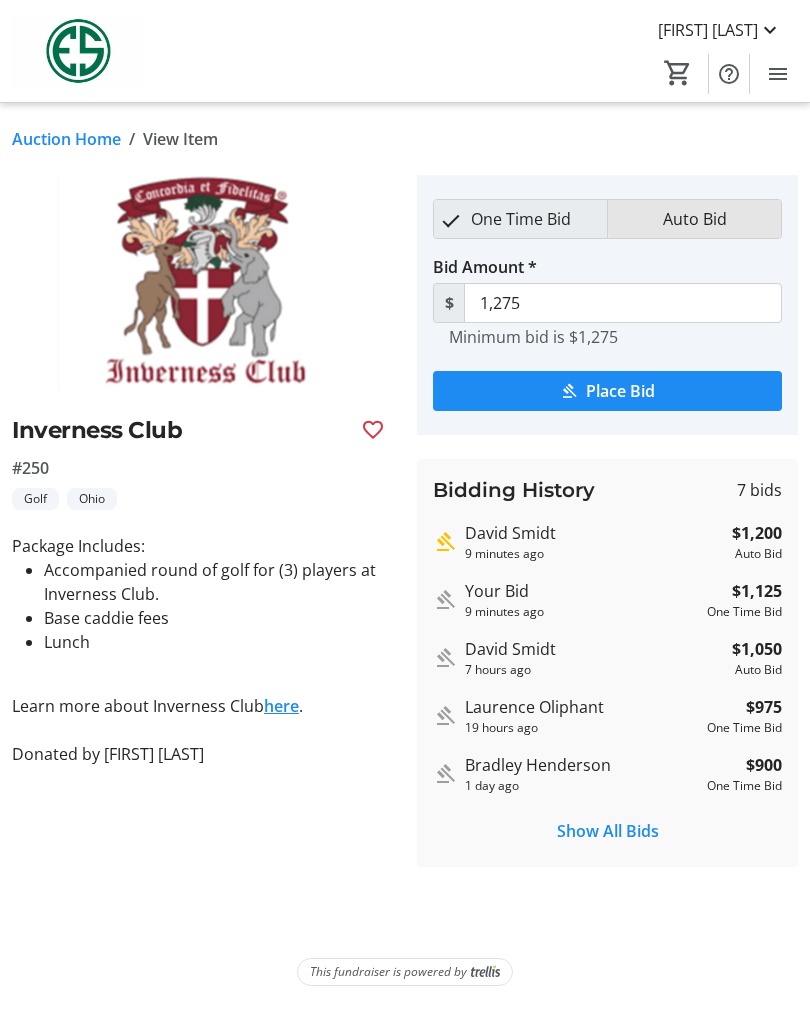 click on "Auto Bid" at bounding box center [695, 219] 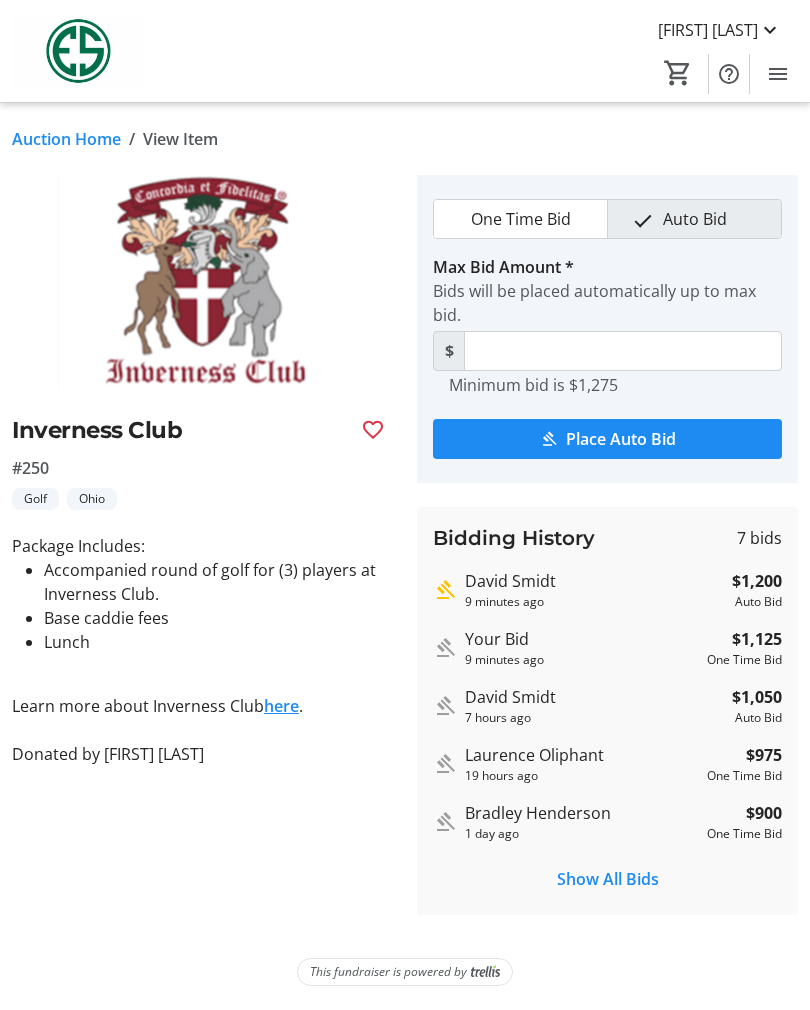 click on "One Time Bid" at bounding box center (521, 219) 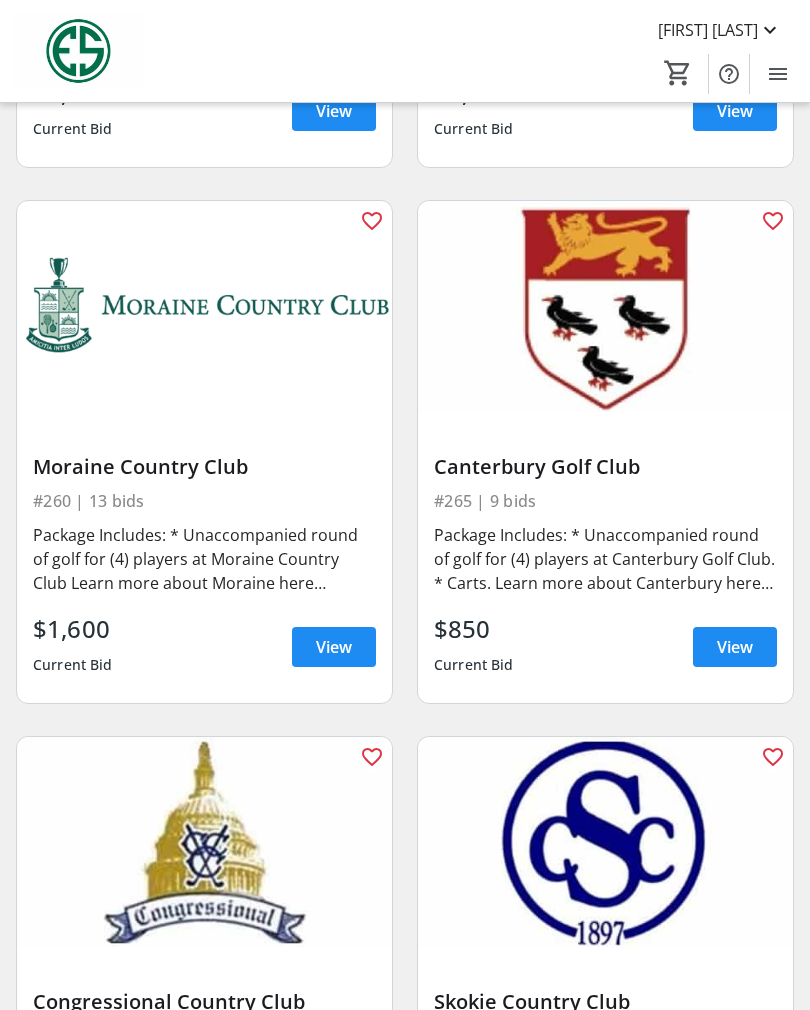 scroll, scrollTop: 11930, scrollLeft: 0, axis: vertical 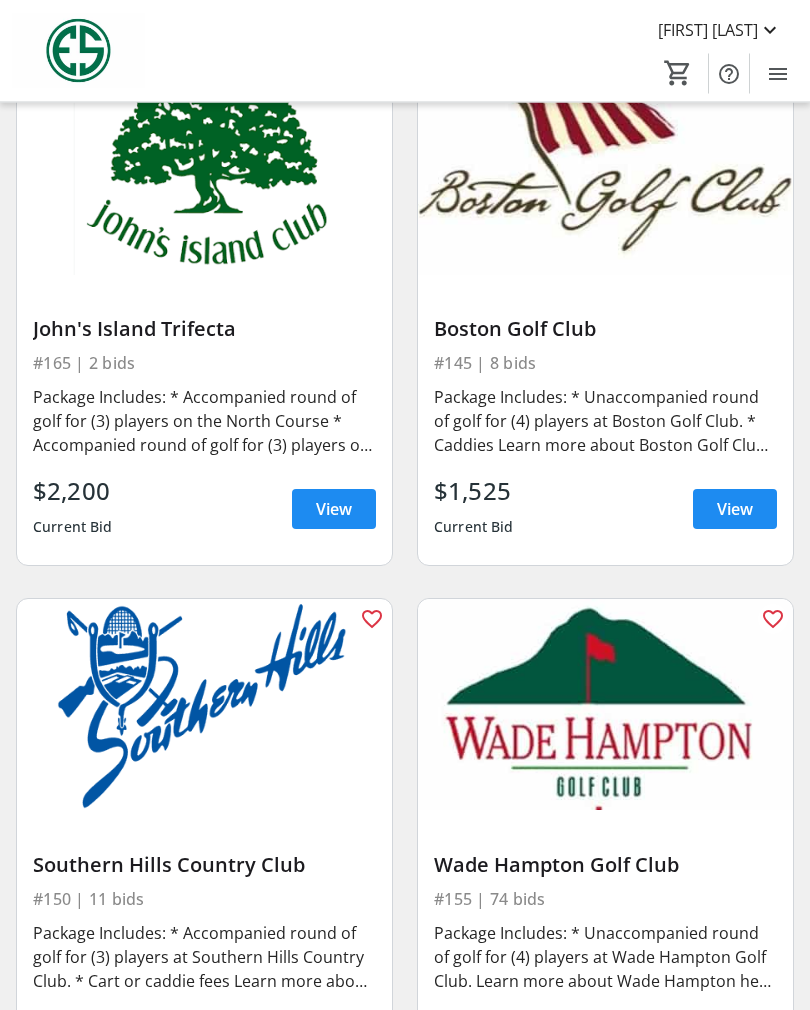 click on "Boston Golf Club" at bounding box center [605, 330] 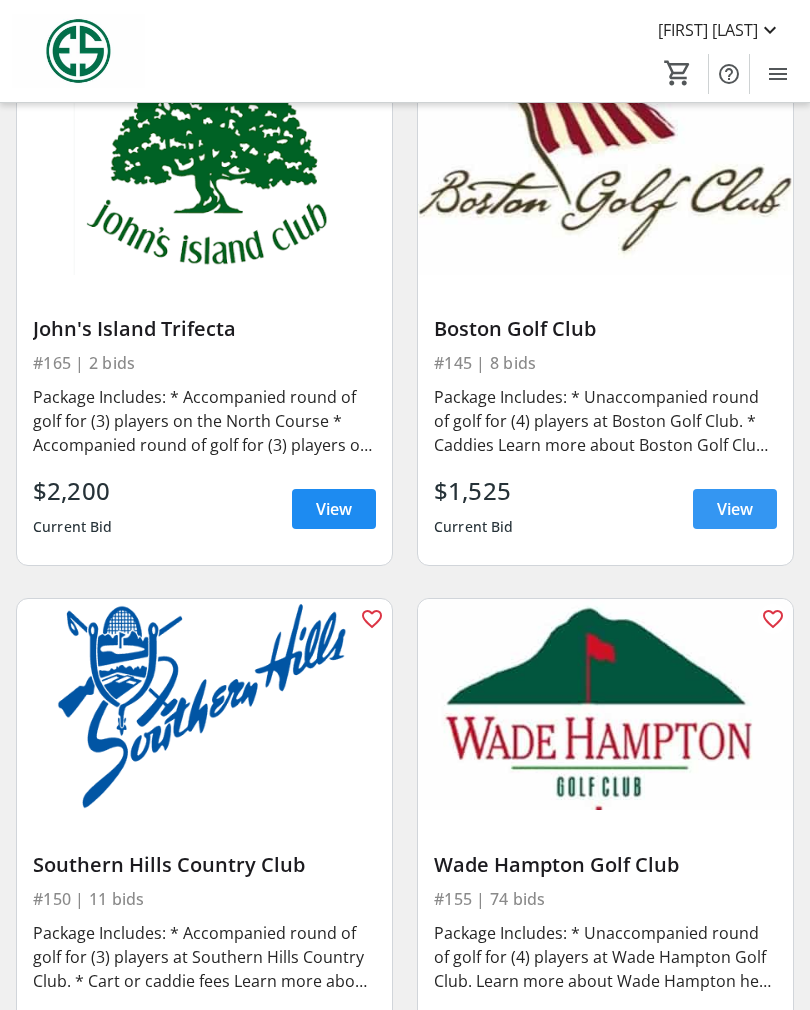 click at bounding box center [735, 509] 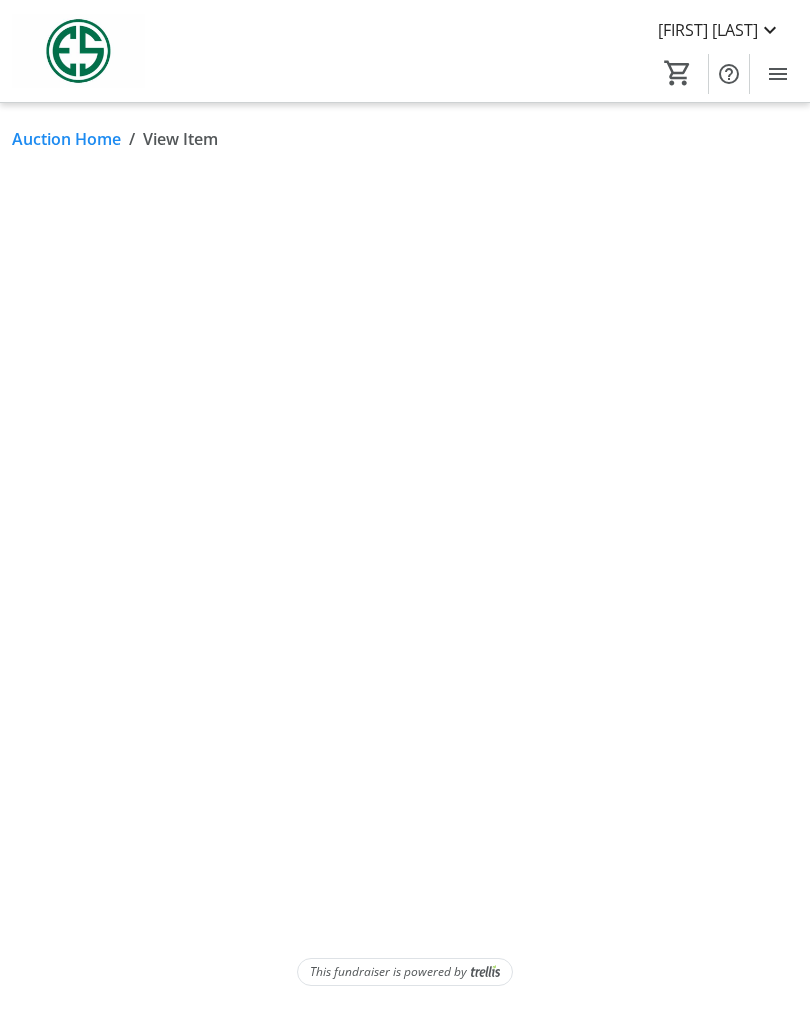 scroll, scrollTop: 0, scrollLeft: 0, axis: both 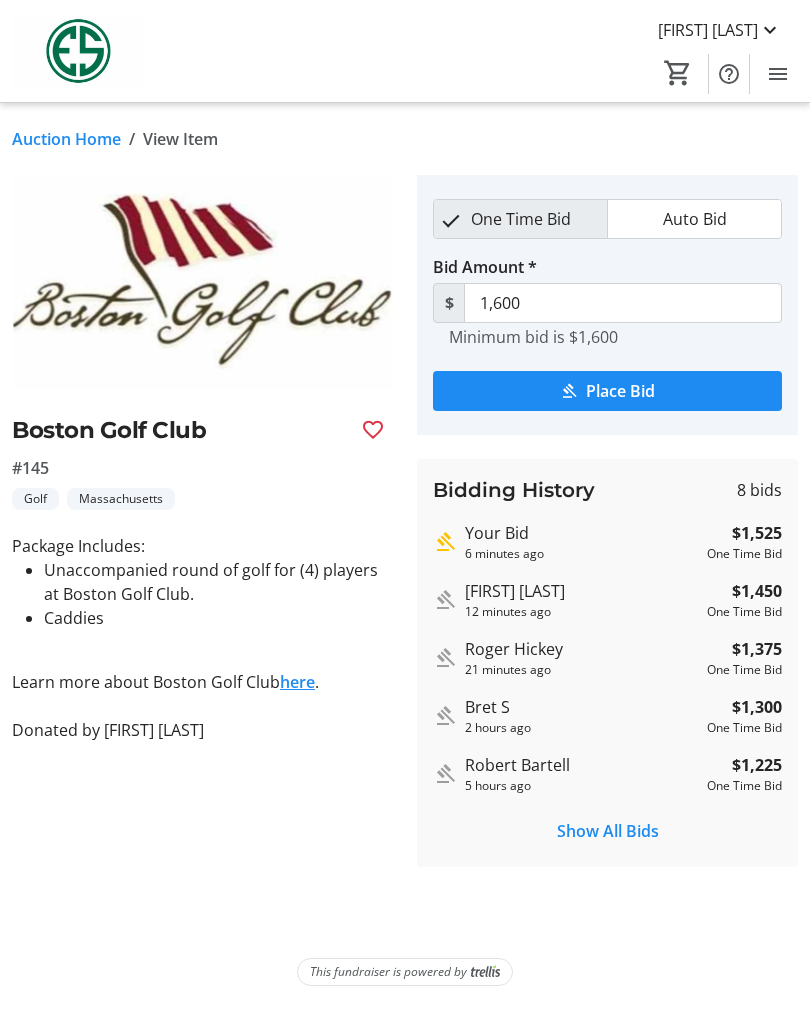 click on "Show All Bids" 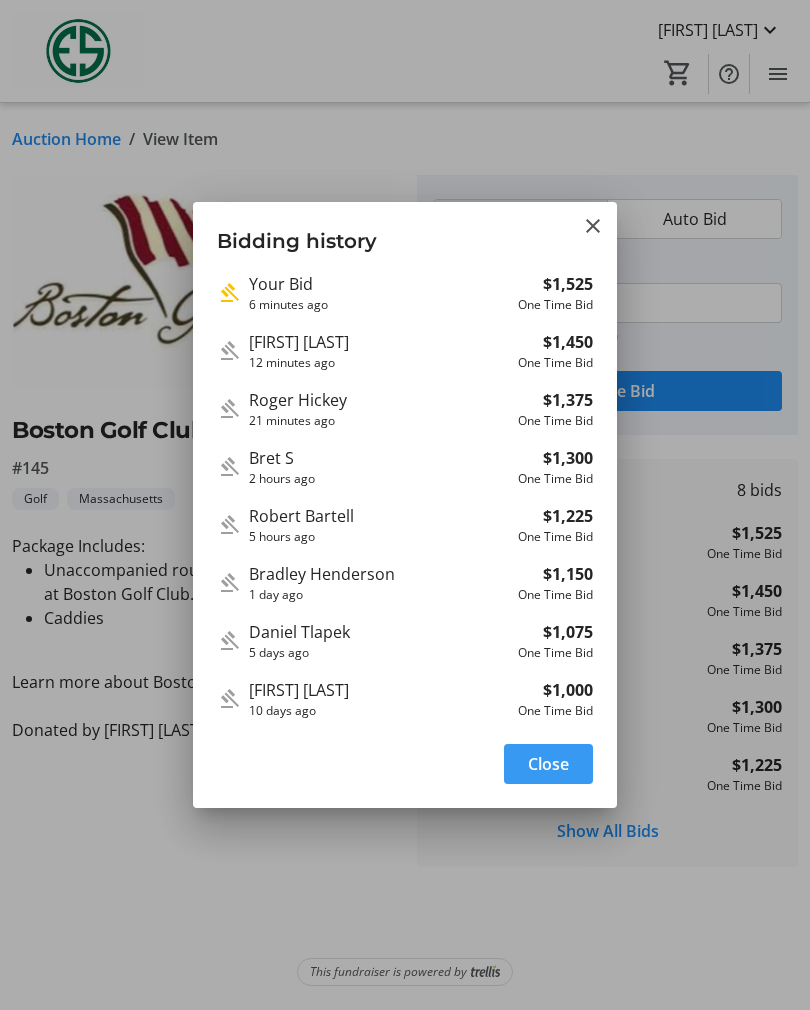 click at bounding box center (593, 226) 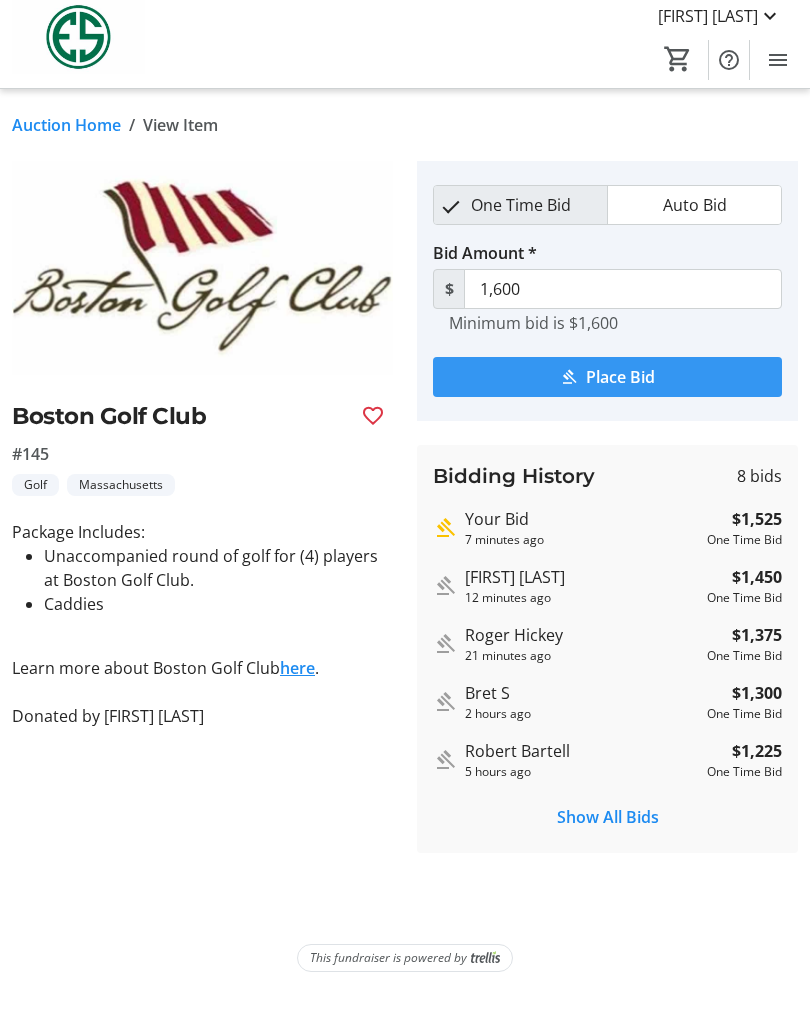 scroll, scrollTop: 0, scrollLeft: 0, axis: both 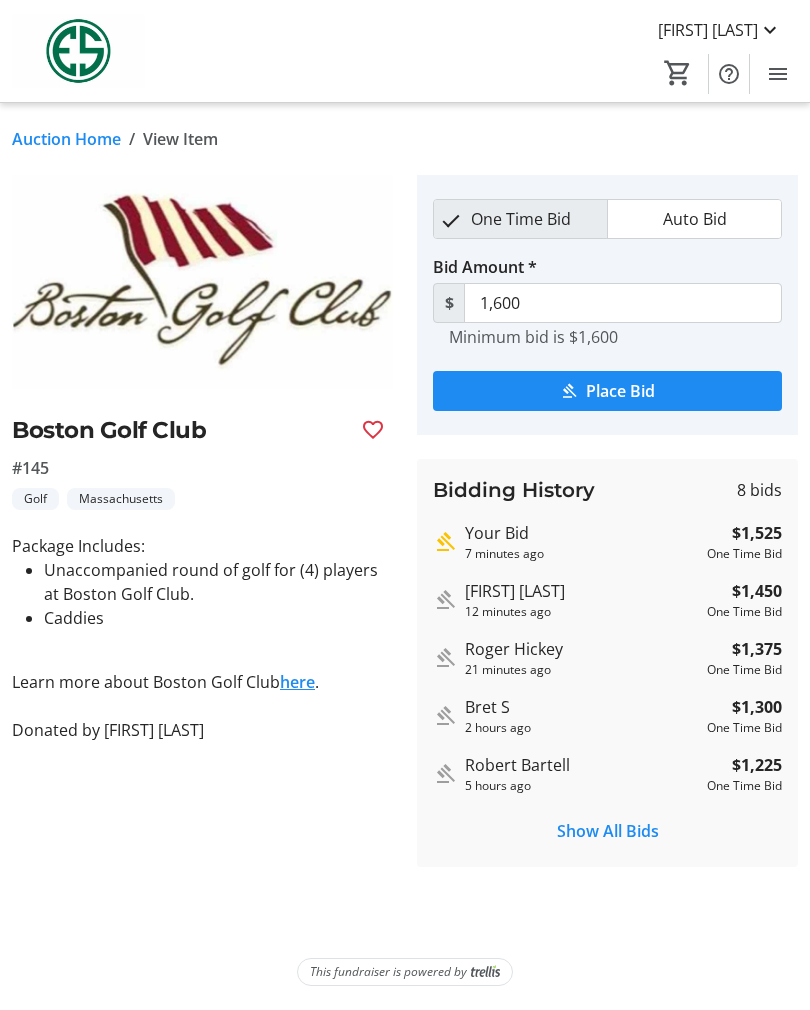 click on "Auction Home" 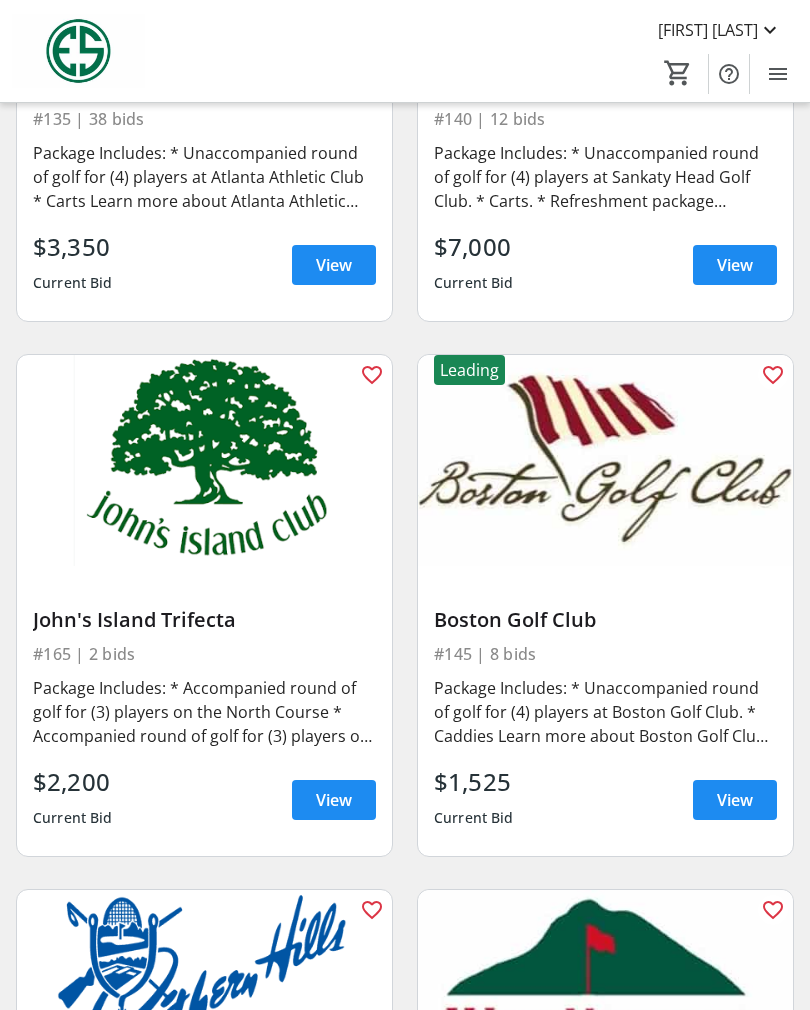 scroll, scrollTop: 4800, scrollLeft: 0, axis: vertical 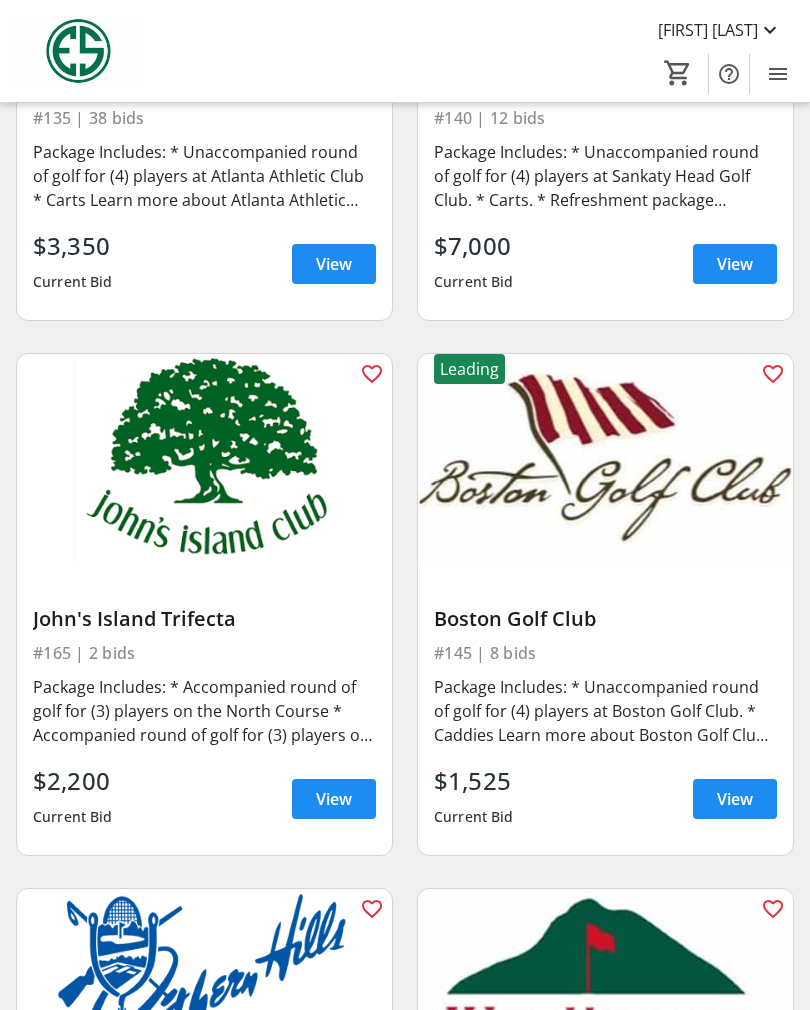 click at bounding box center (605, 459) 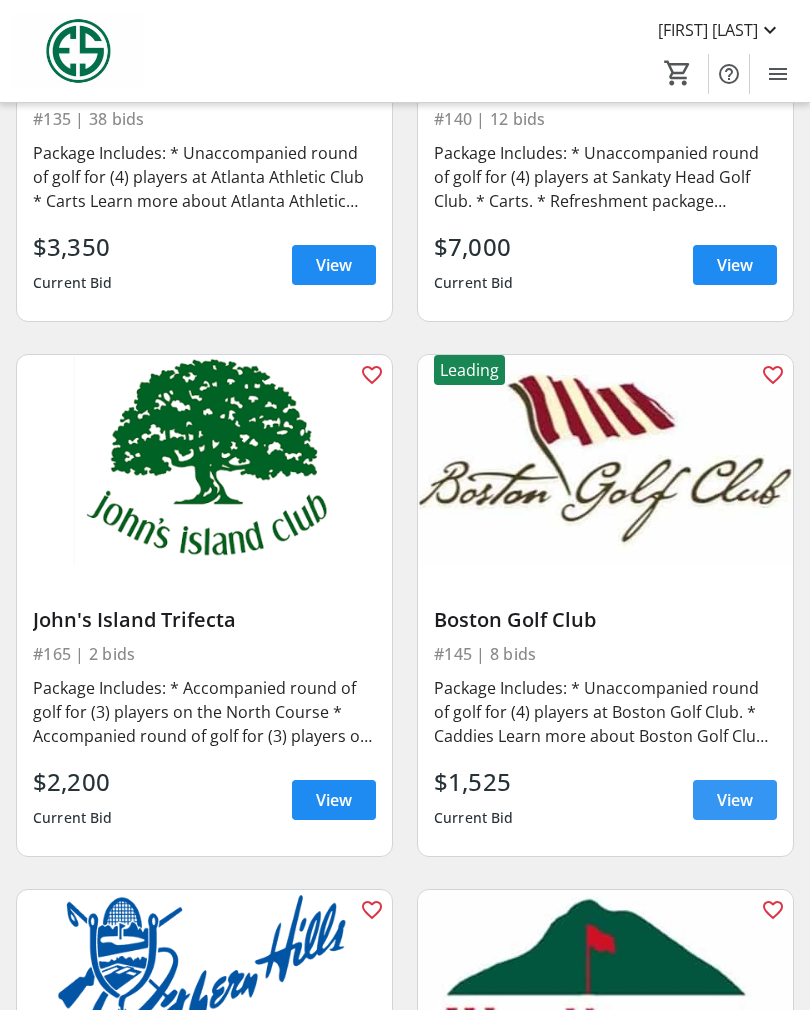 click on "View" at bounding box center [735, 800] 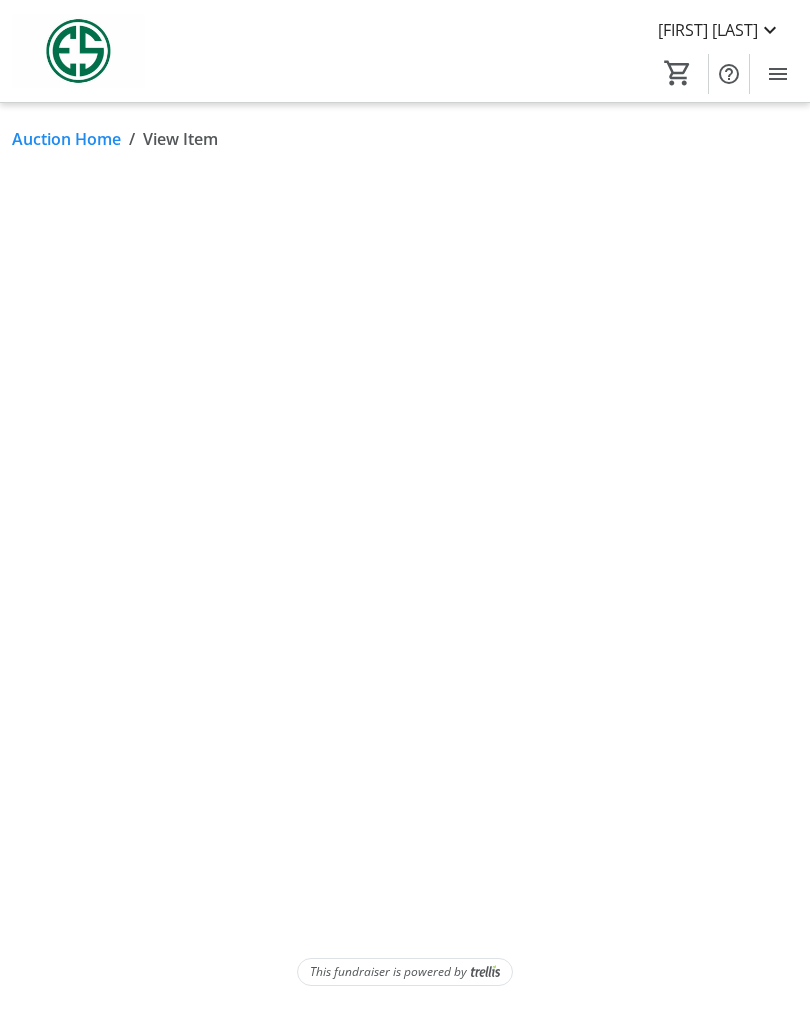 scroll, scrollTop: 0, scrollLeft: 0, axis: both 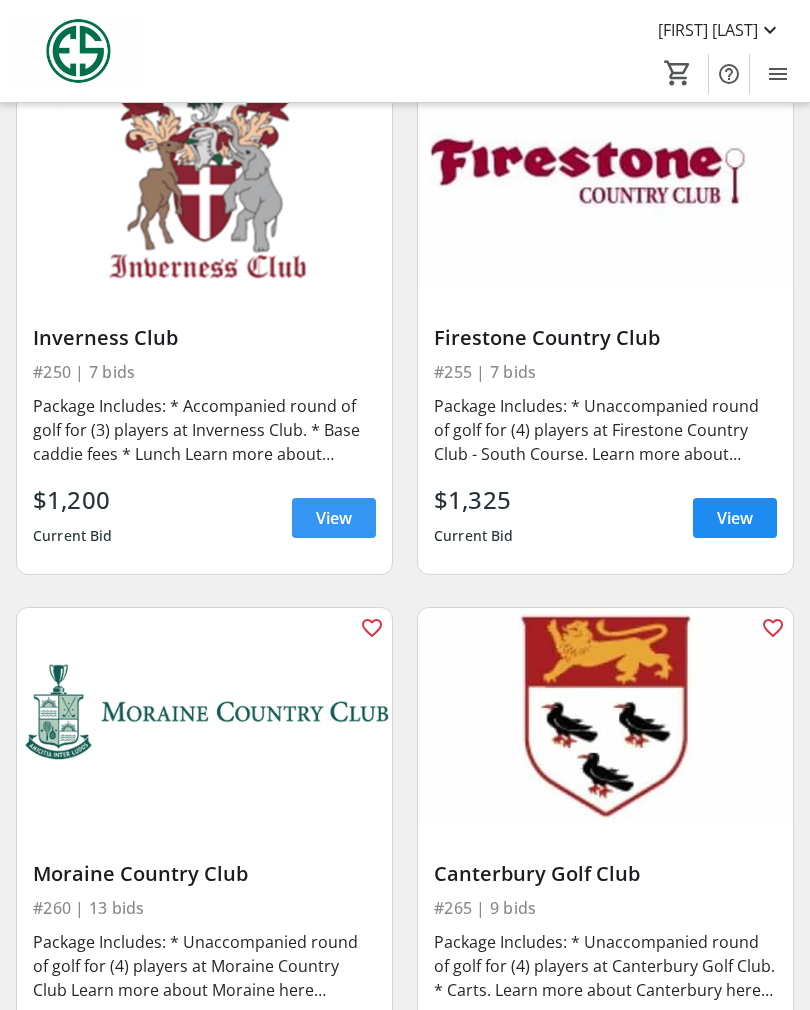 click at bounding box center (334, 518) 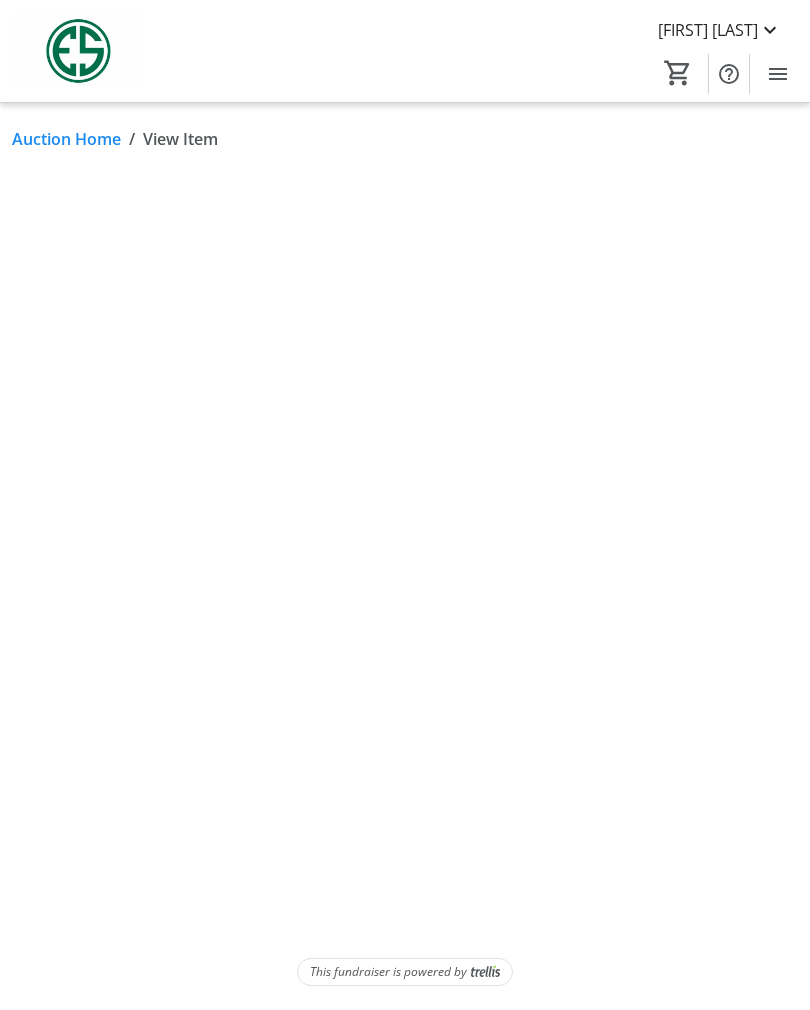 scroll, scrollTop: 32, scrollLeft: 0, axis: vertical 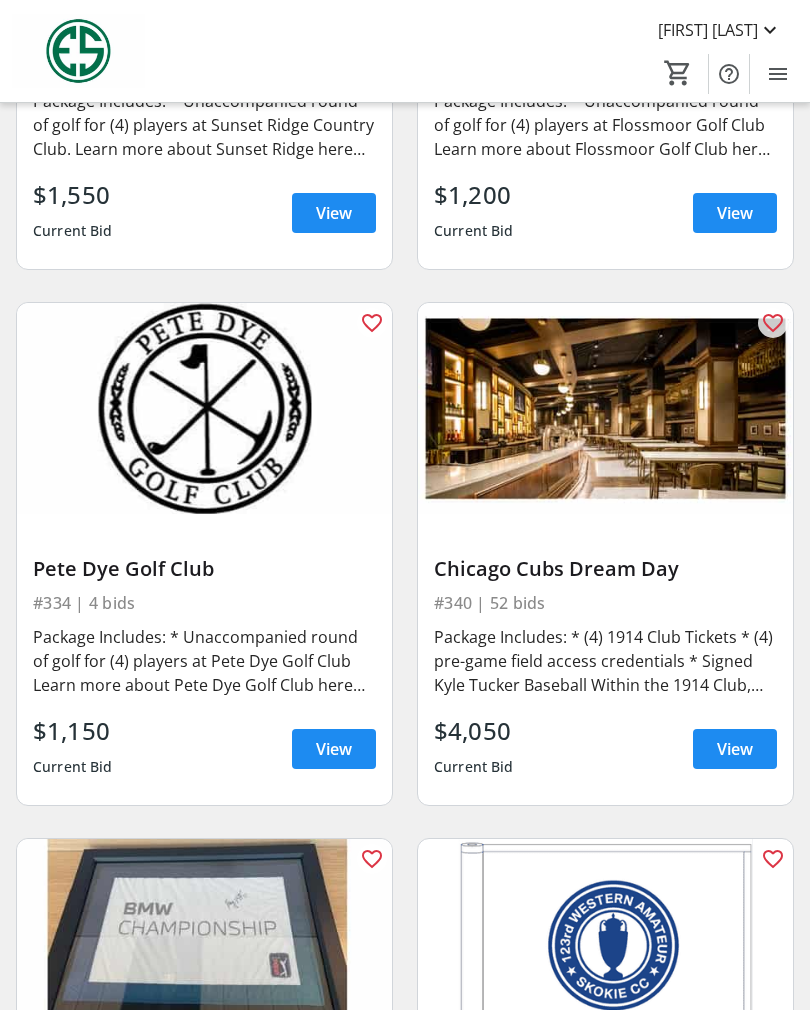 click on "Package Includes:  * Unaccompanied round of golf for (4) players at Flossmoor Golf Club Learn more about Flossmoor Golf Club here [https://flossmoorgolfclub.com/]. This opportunity is valid all day Tuesday and Wednesday, Thursday before 11am, and Saturdays after 2pm. Offer expires 12/31/25. Donated by Nick Zagotta" at bounding box center (605, 125) 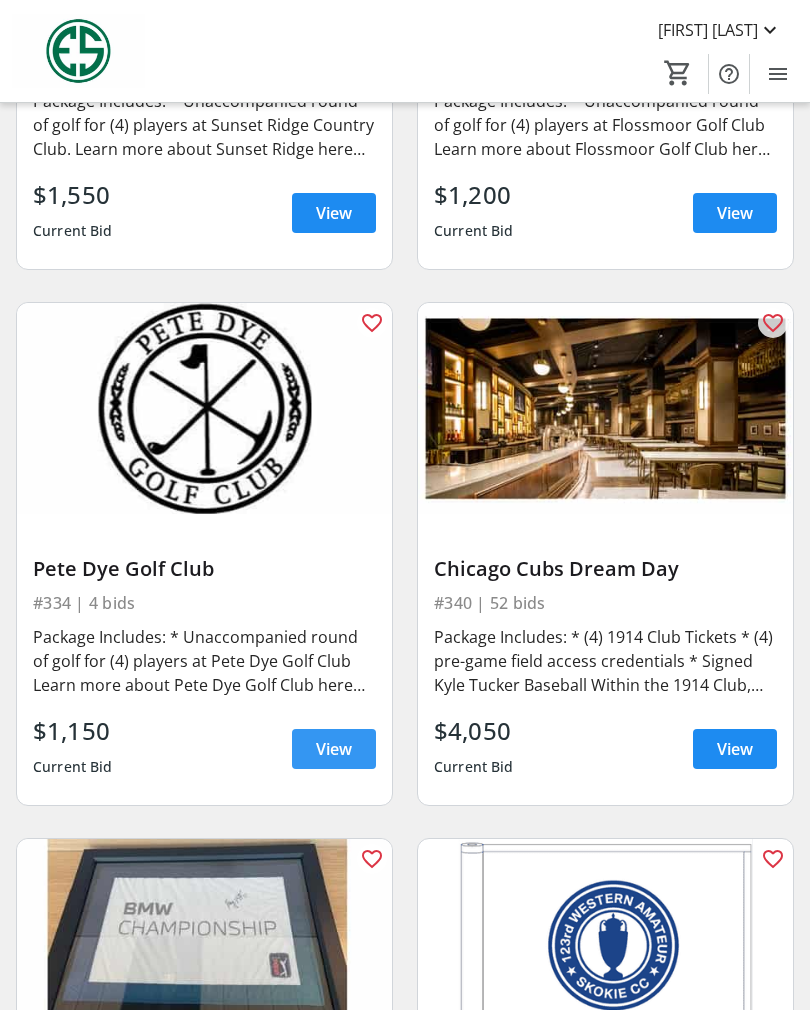 click on "View" at bounding box center [334, 749] 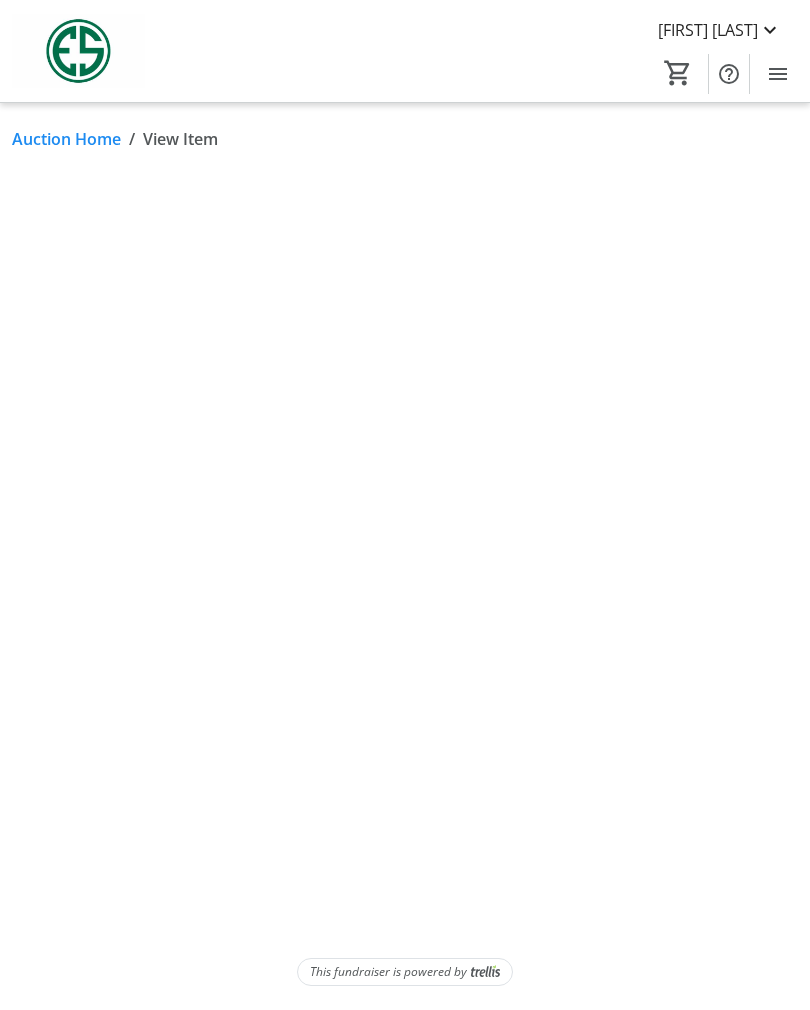 scroll, scrollTop: 0, scrollLeft: 0, axis: both 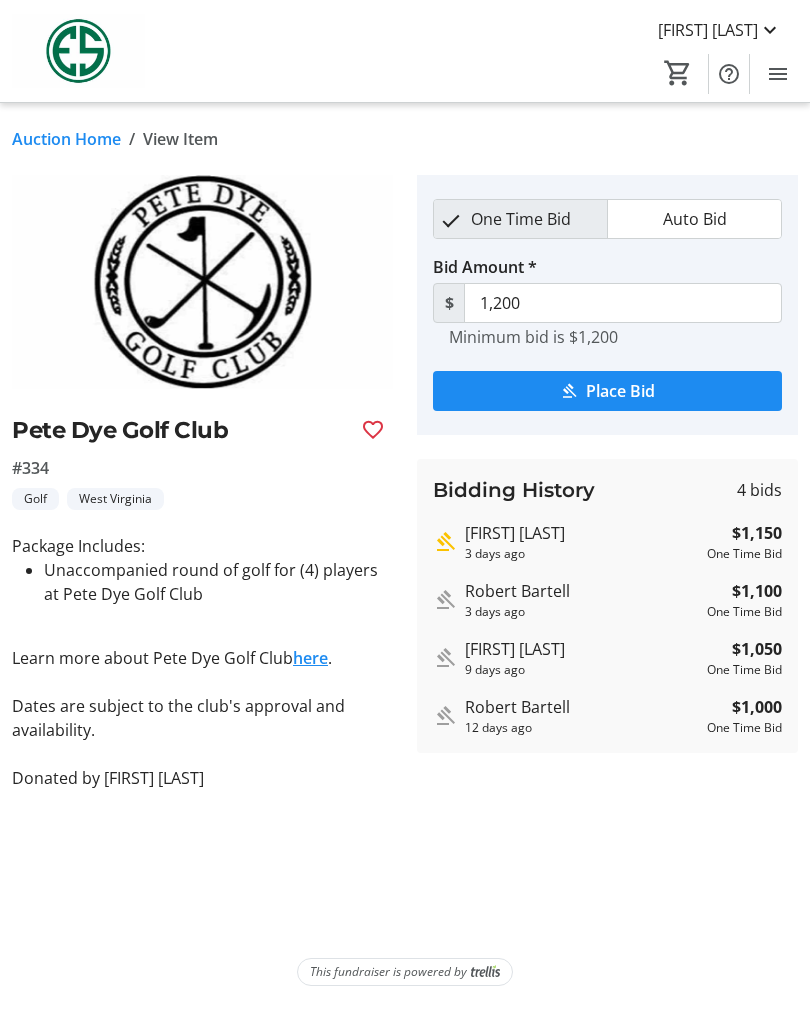 click 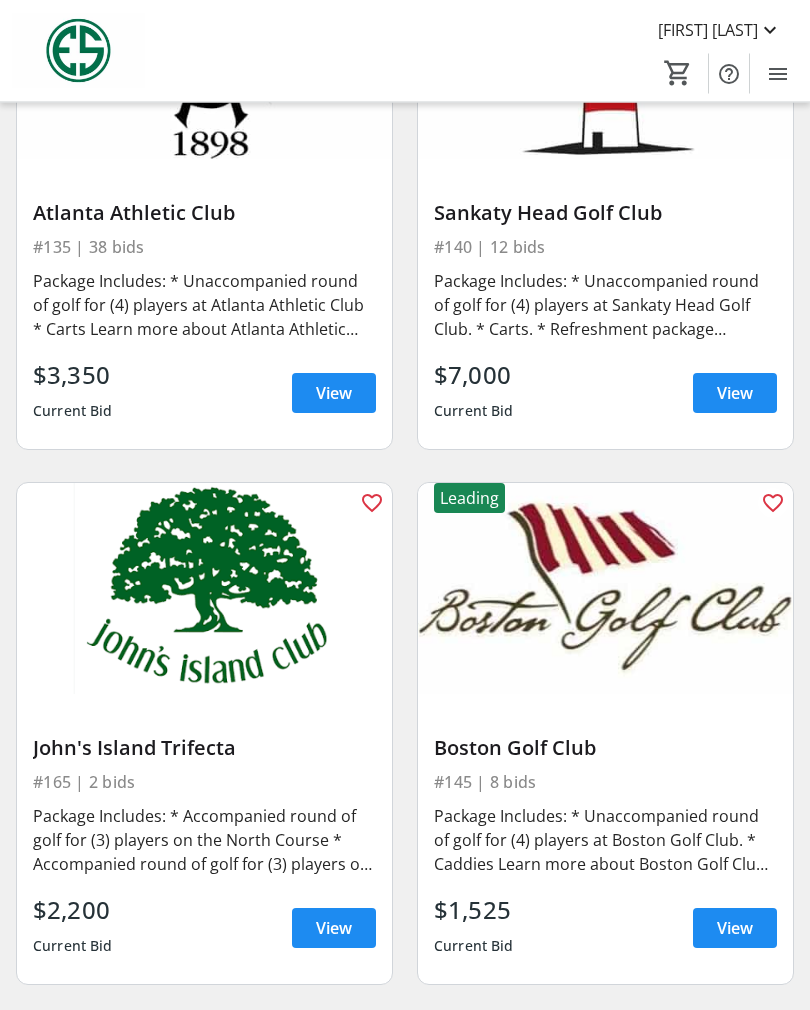 scroll, scrollTop: 4671, scrollLeft: 0, axis: vertical 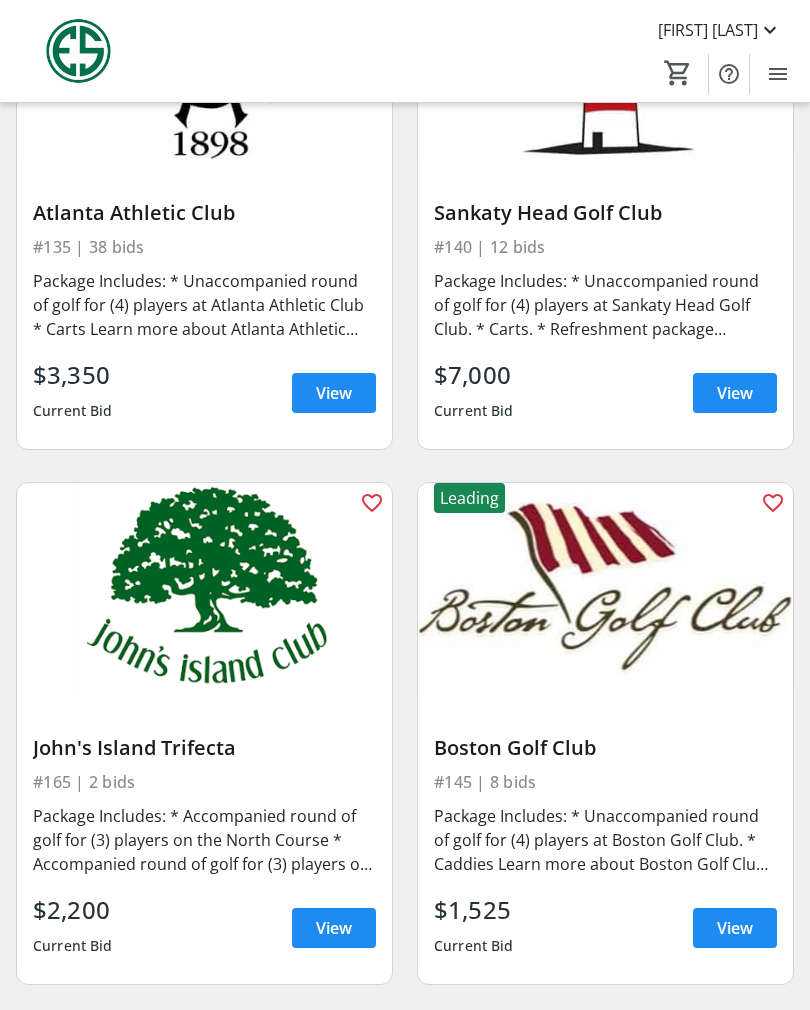 click on "Boston Golf Club" at bounding box center [605, 748] 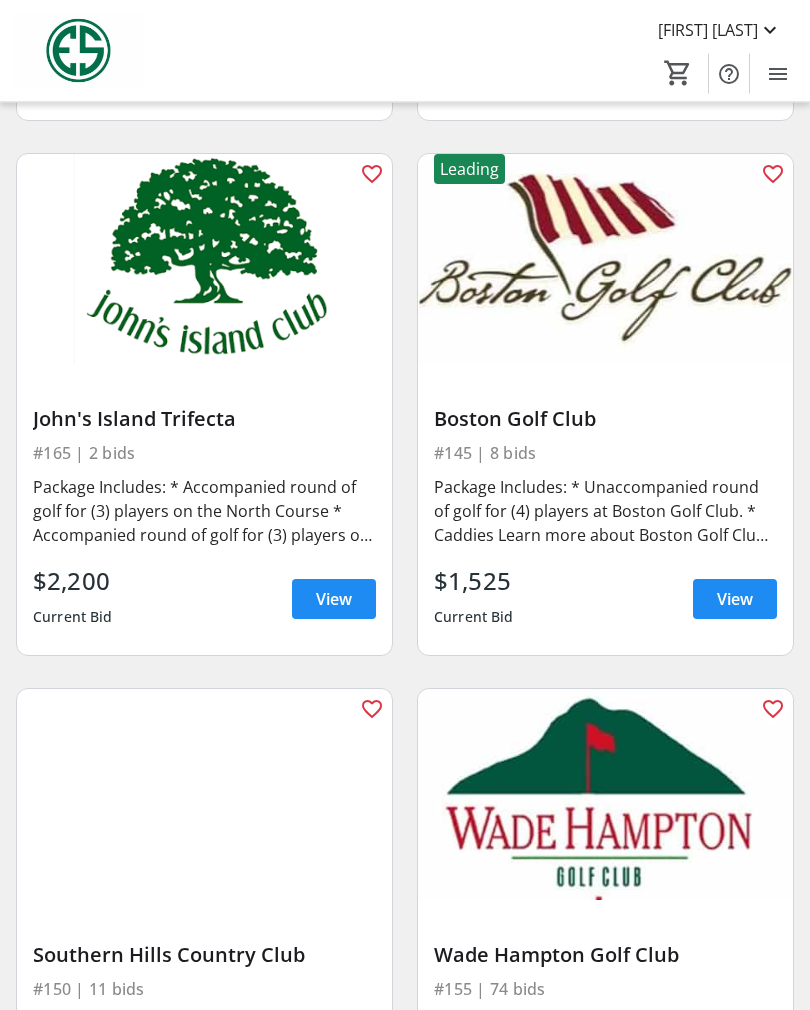 scroll, scrollTop: 5000, scrollLeft: 0, axis: vertical 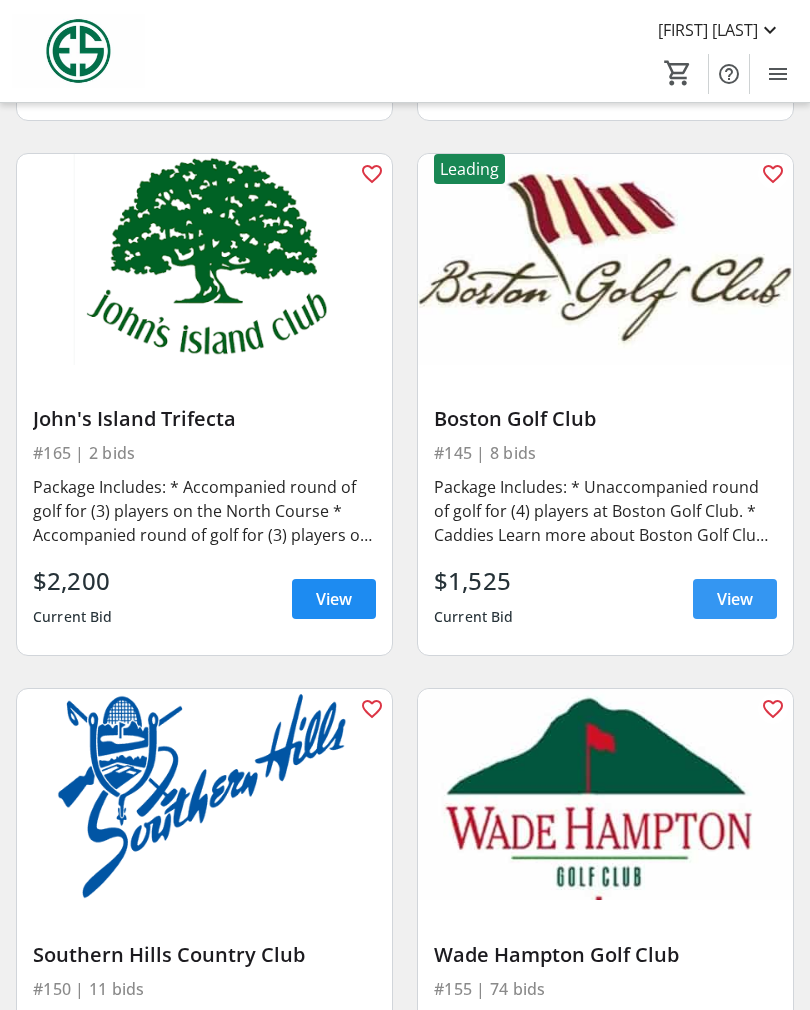 click on "View" at bounding box center [735, 599] 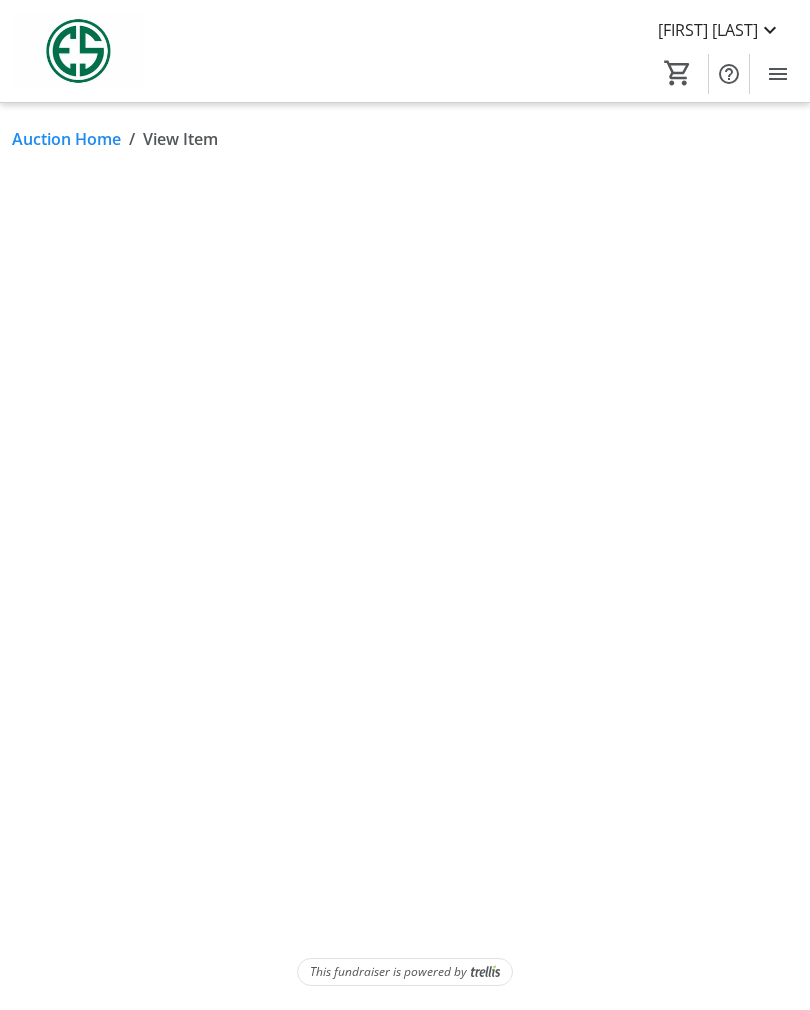 scroll, scrollTop: 0, scrollLeft: 0, axis: both 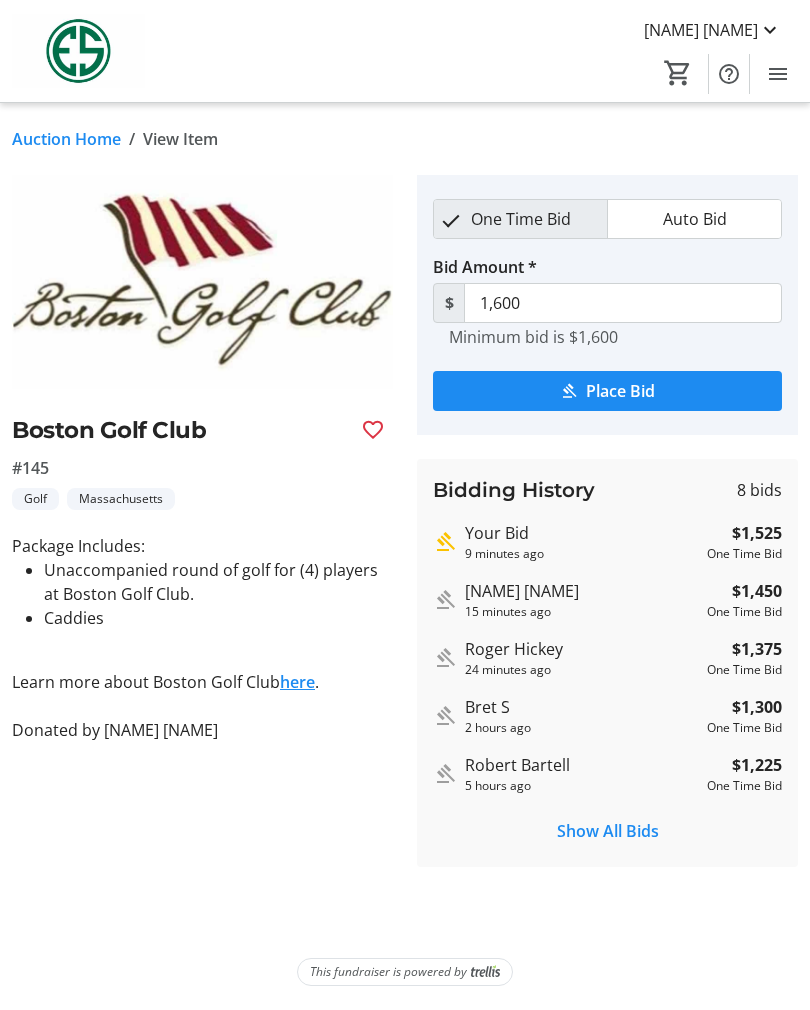 click on "Auction Home" 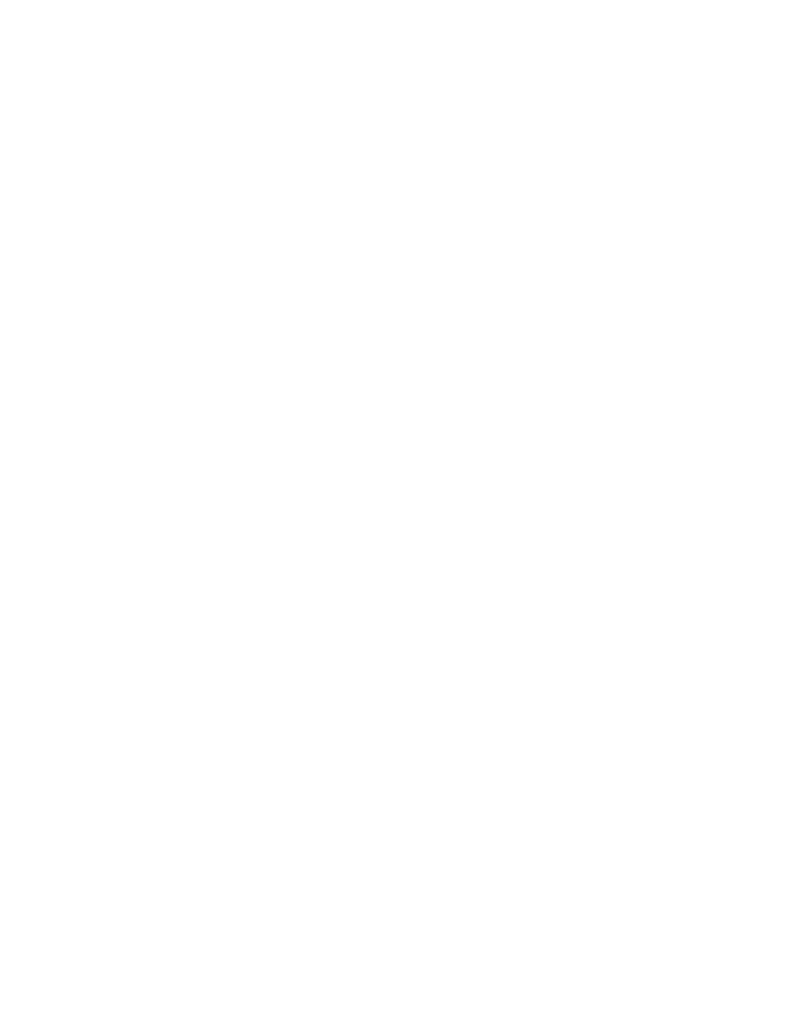 scroll, scrollTop: 0, scrollLeft: 0, axis: both 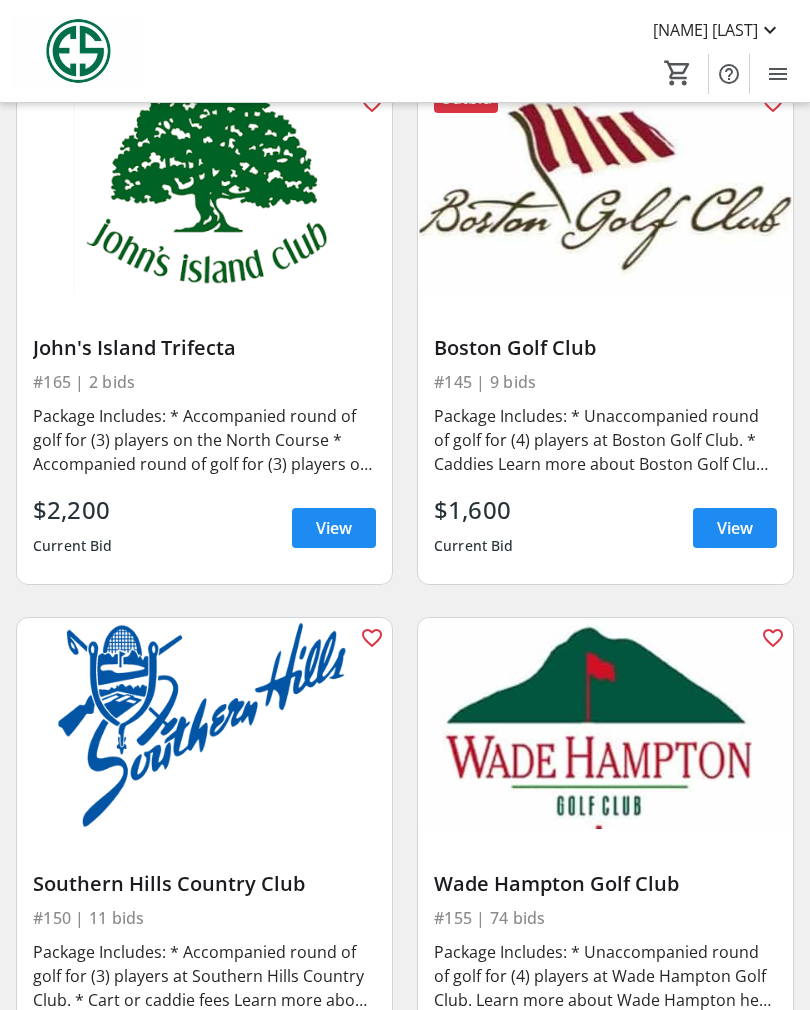 click on "Boston Golf Club" at bounding box center (605, 348) 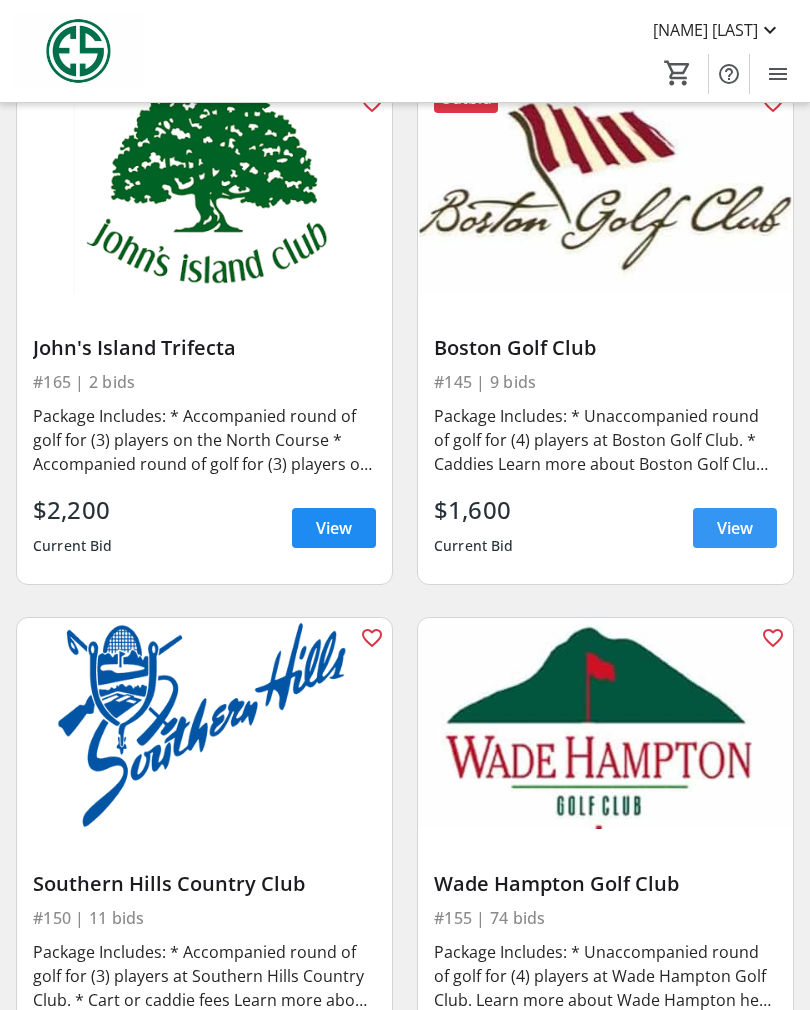 click on "View" at bounding box center [735, 528] 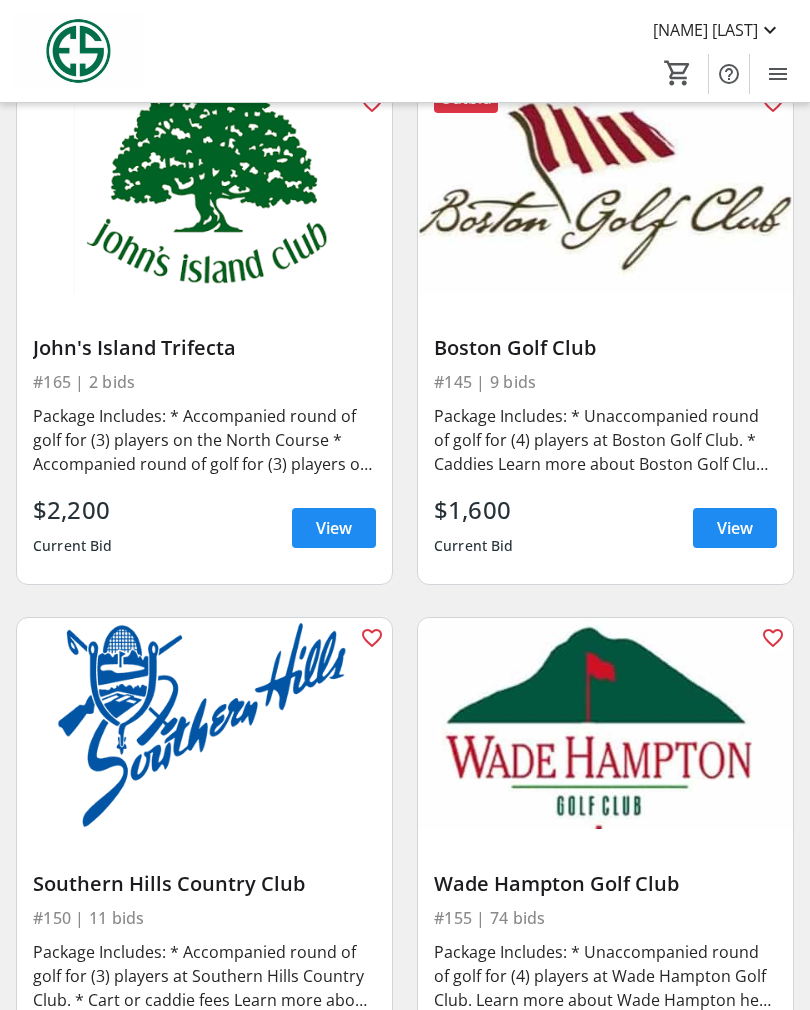 scroll, scrollTop: 0, scrollLeft: 0, axis: both 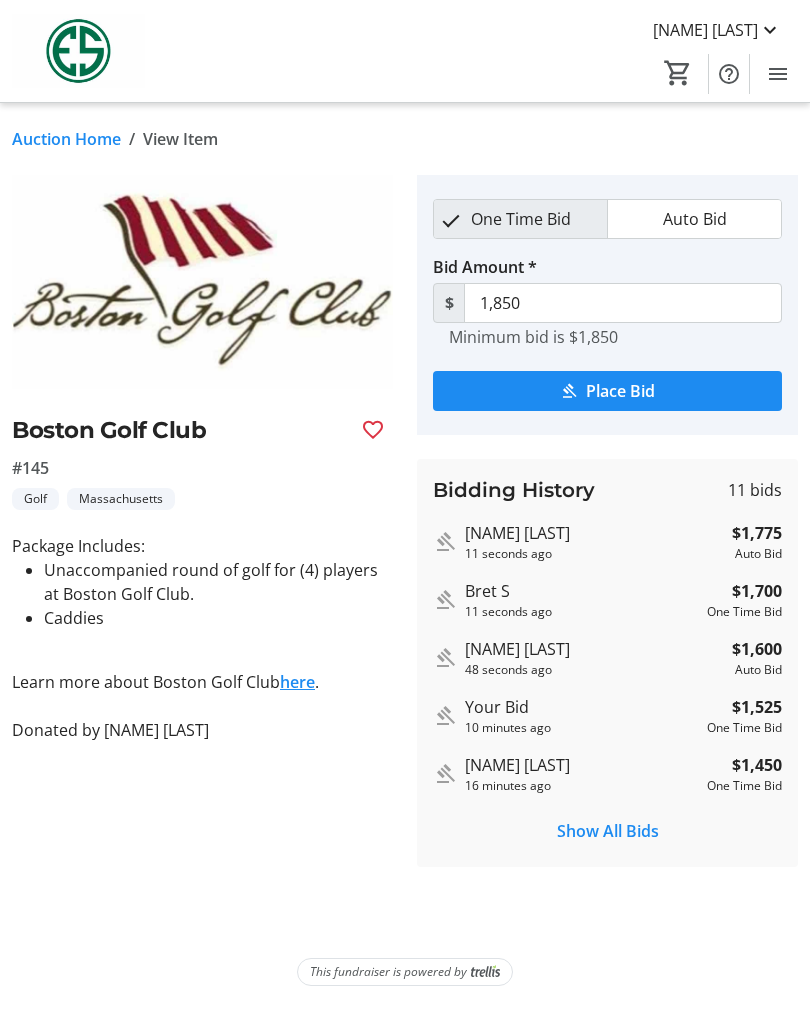 type on "2,000" 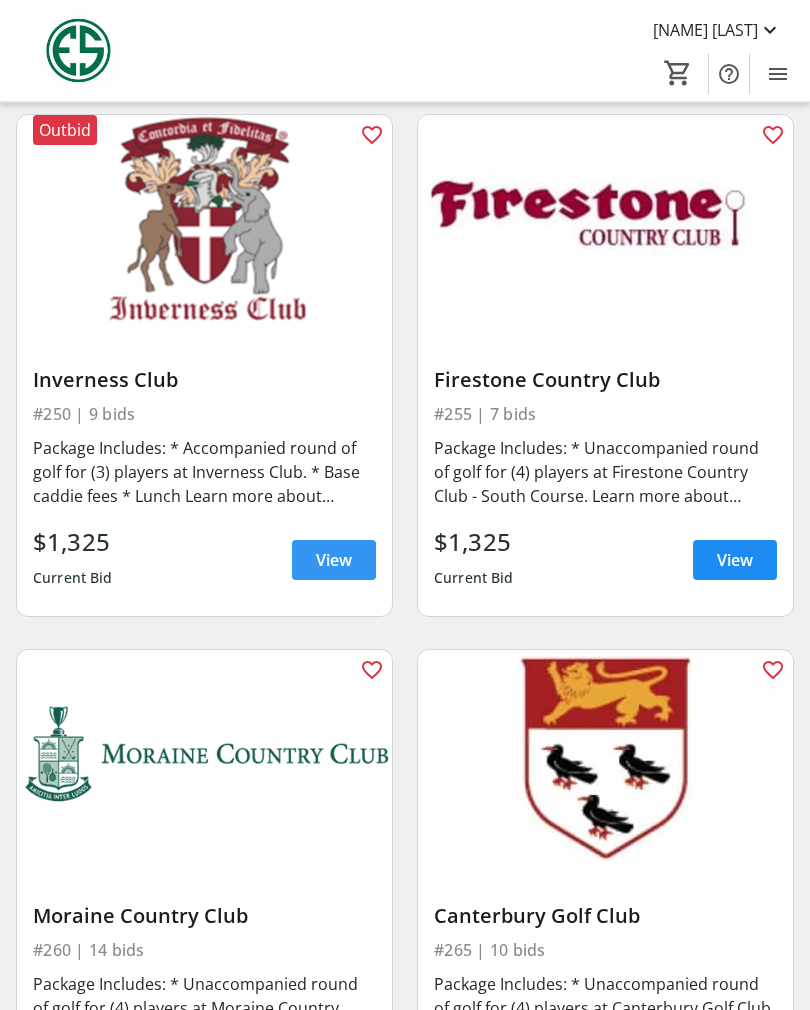 scroll, scrollTop: 11487, scrollLeft: 0, axis: vertical 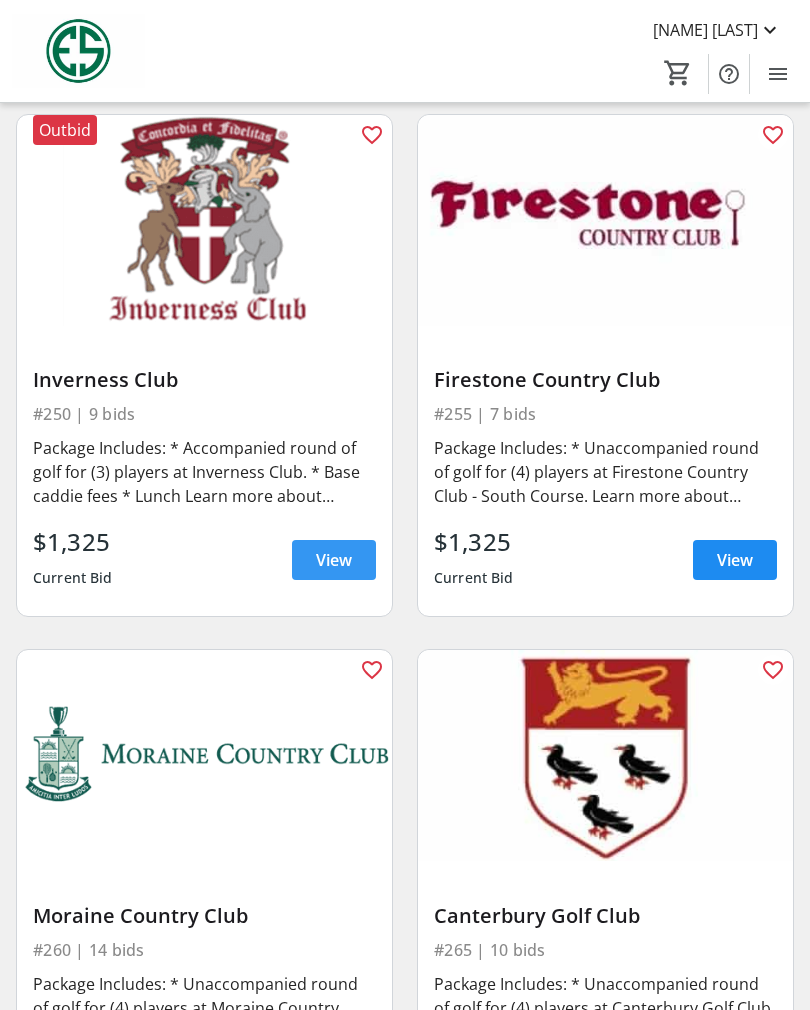 click on "View" at bounding box center (334, 560) 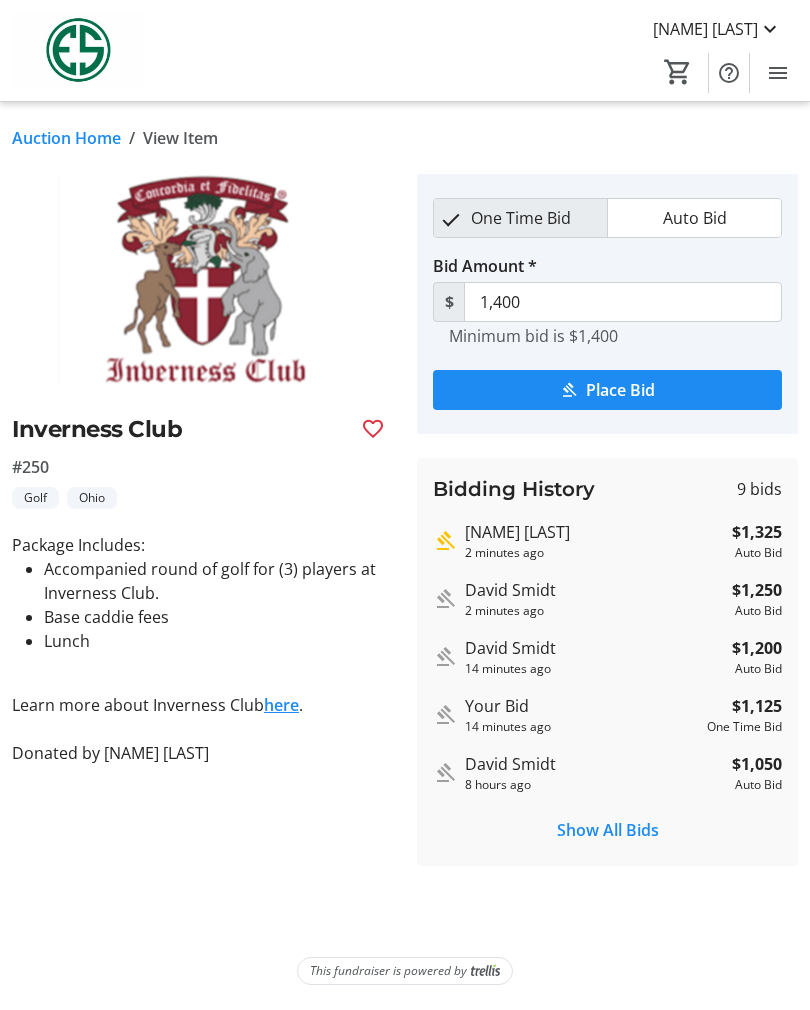 scroll, scrollTop: 32, scrollLeft: 0, axis: vertical 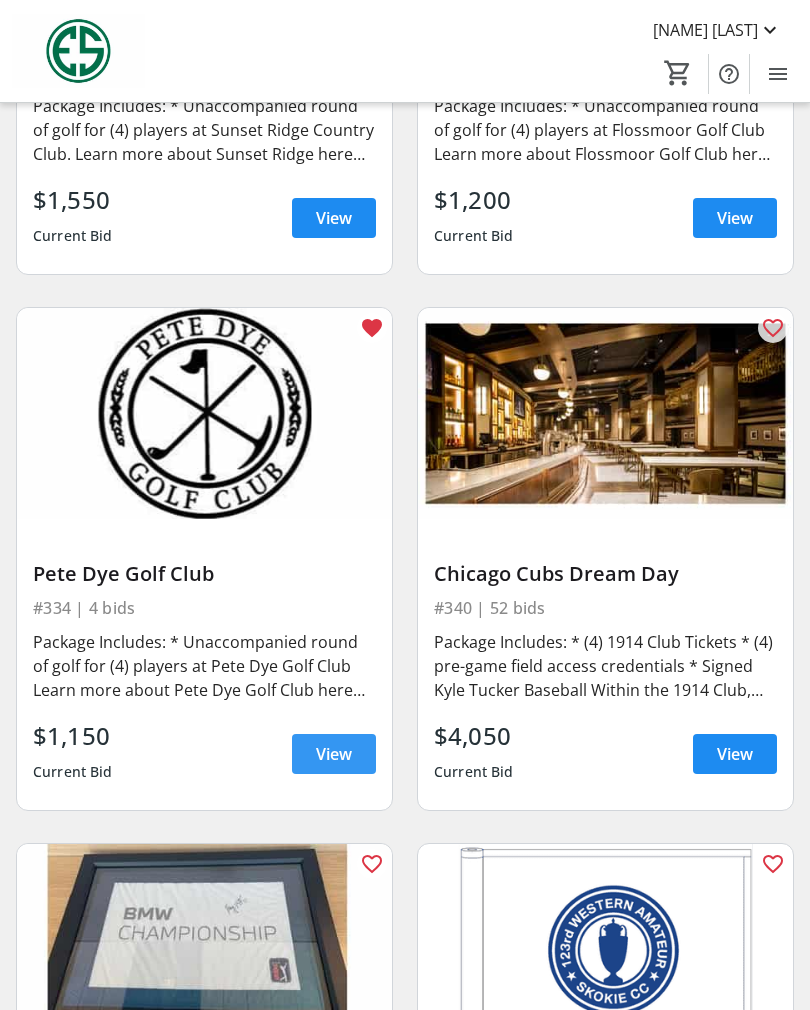 click at bounding box center (334, 754) 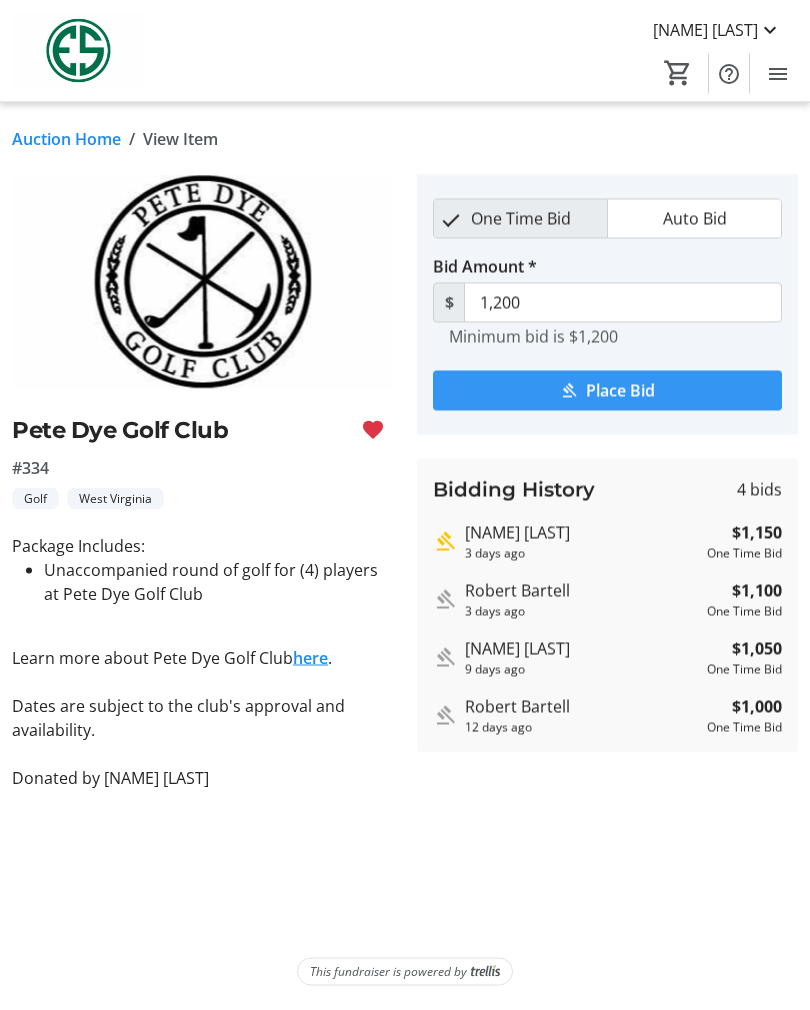 scroll, scrollTop: 0, scrollLeft: 0, axis: both 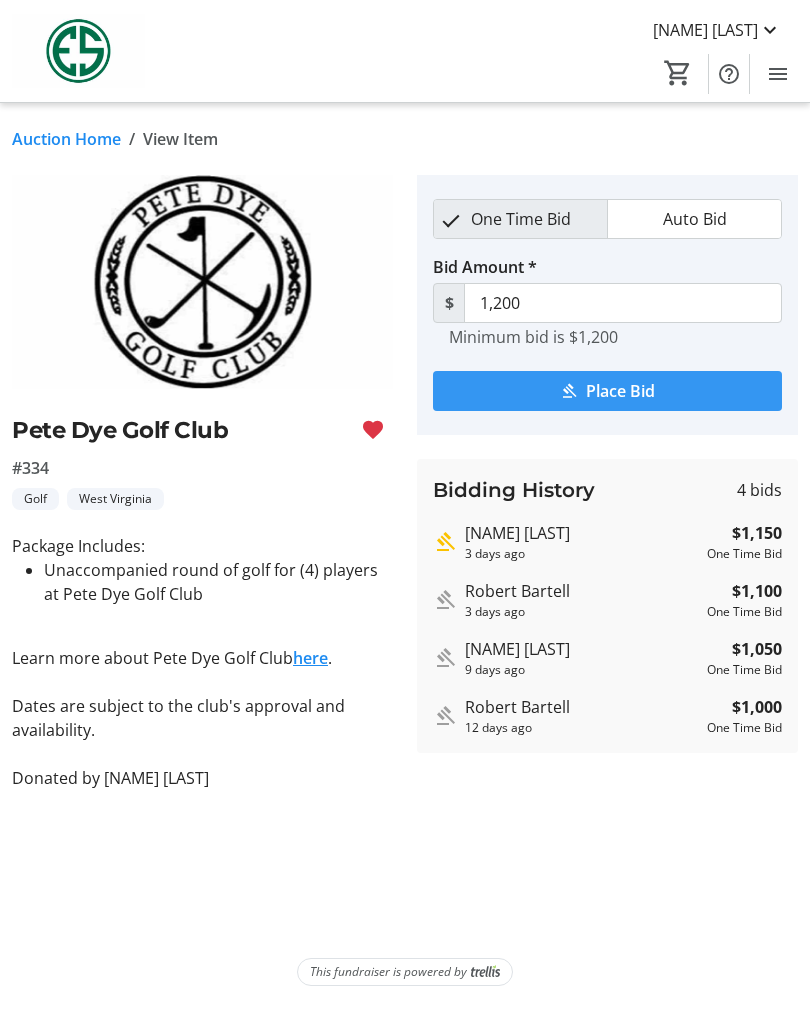 click 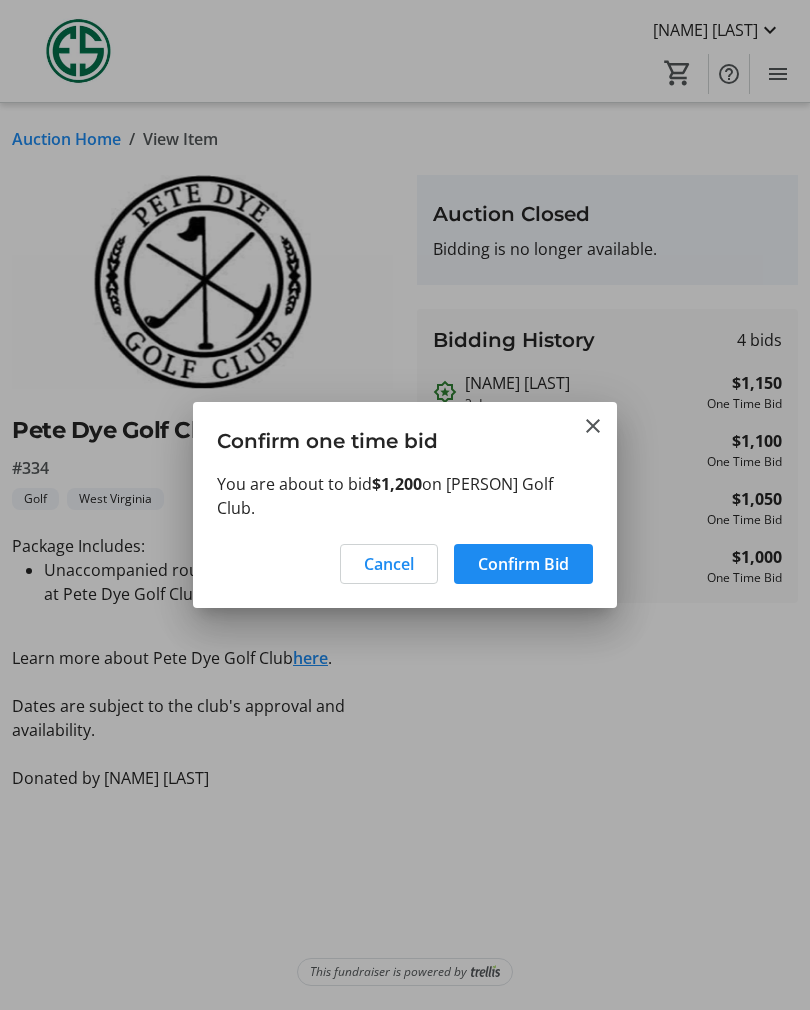 click at bounding box center (593, 426) 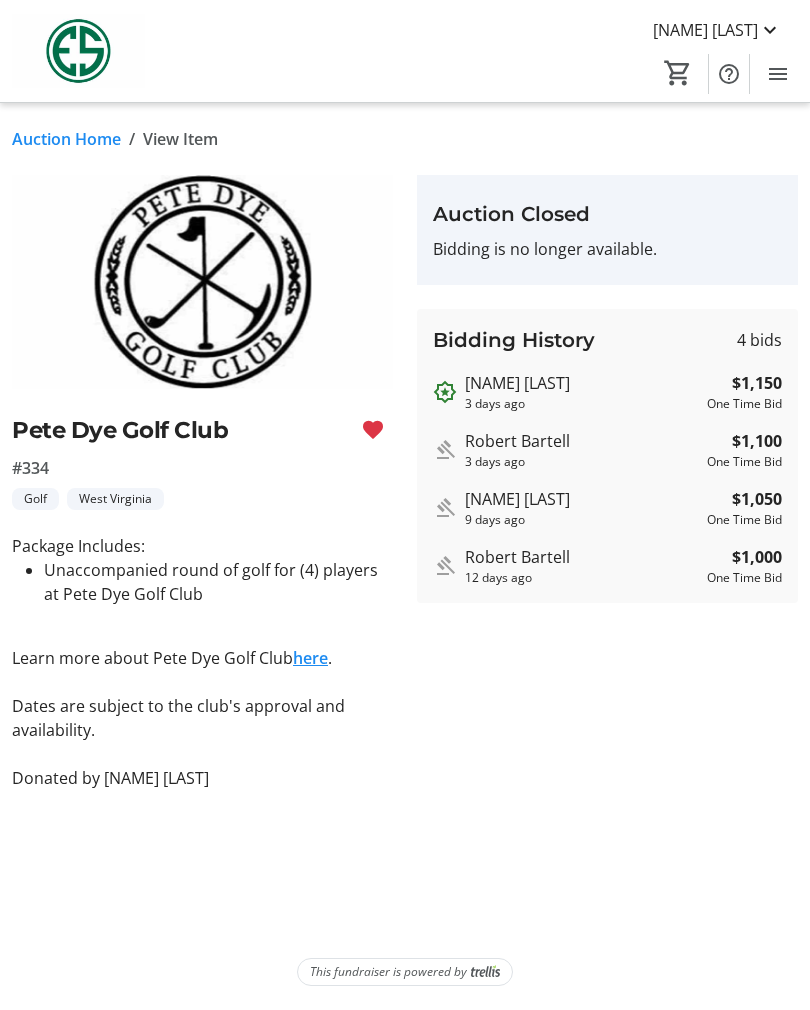 click on "Auction Home" 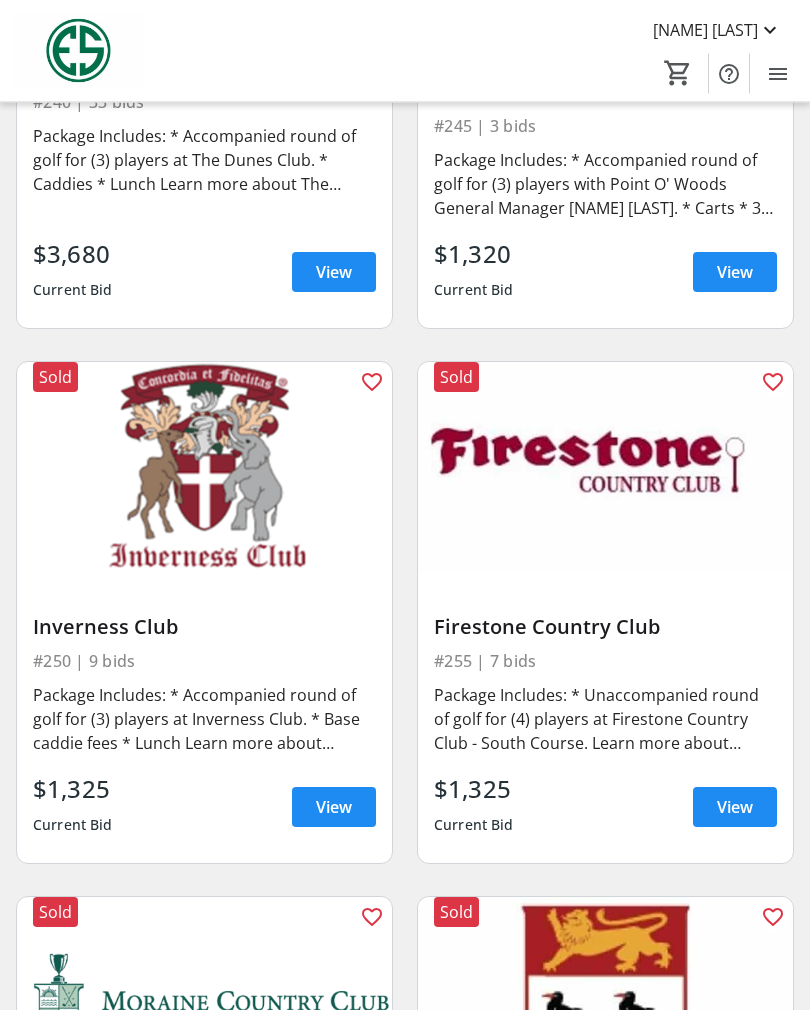 scroll, scrollTop: 11241, scrollLeft: 0, axis: vertical 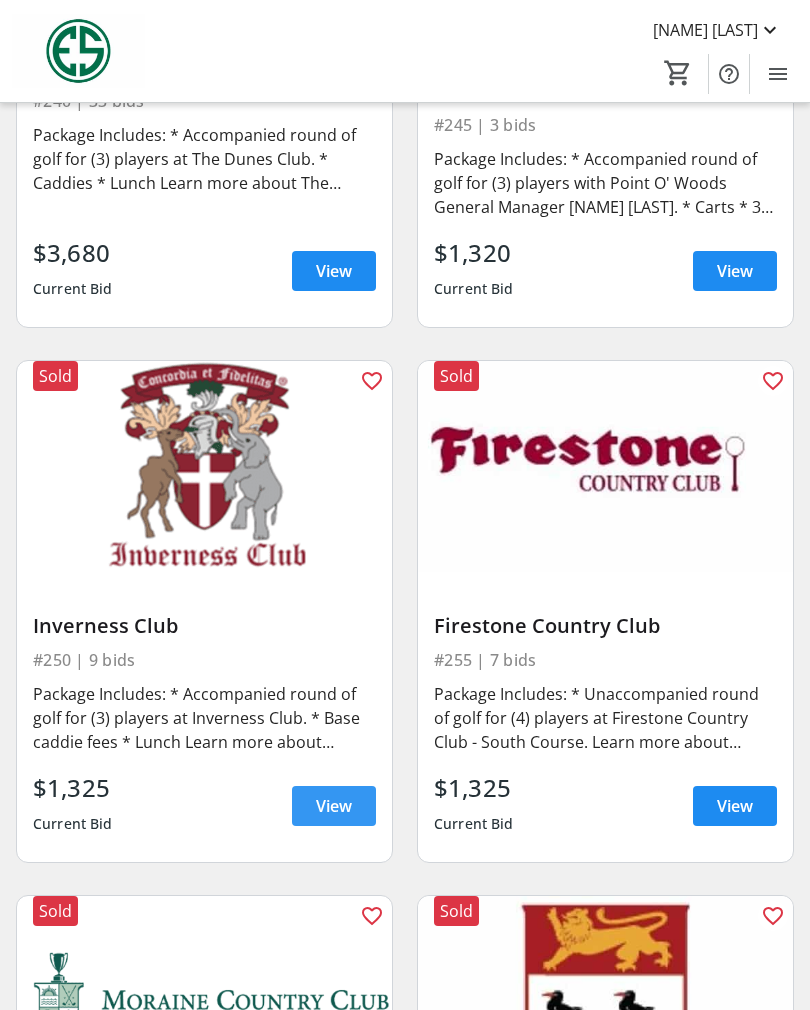click on "View" at bounding box center [334, 806] 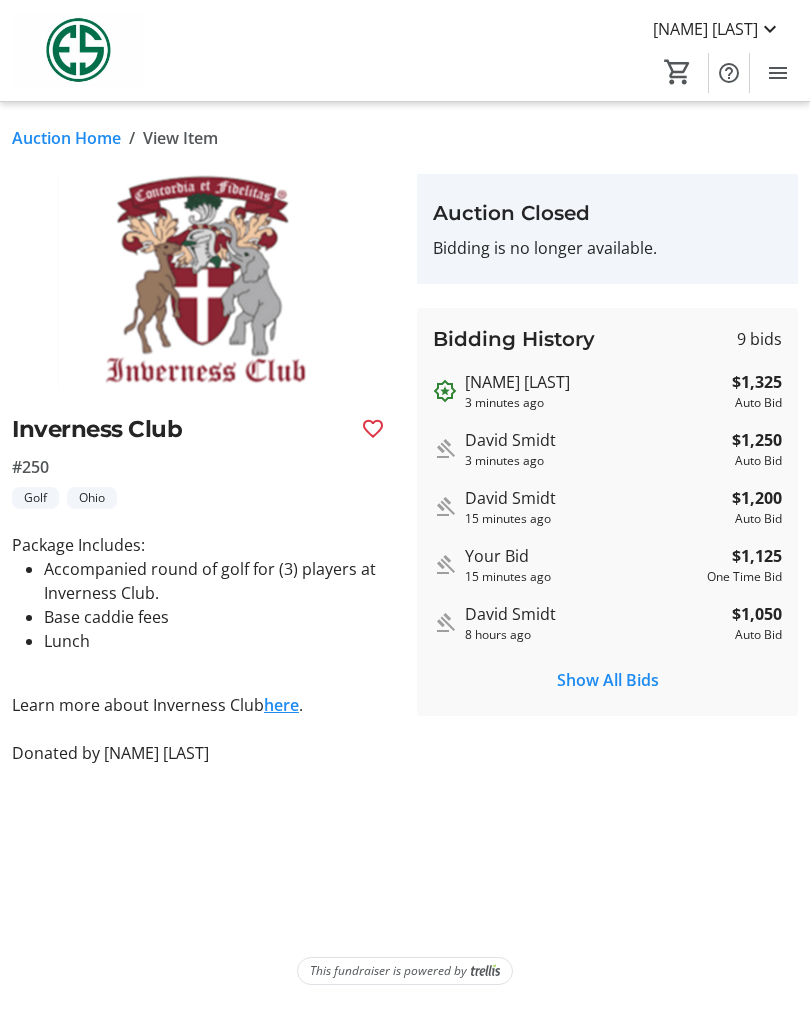 scroll, scrollTop: 32, scrollLeft: 0, axis: vertical 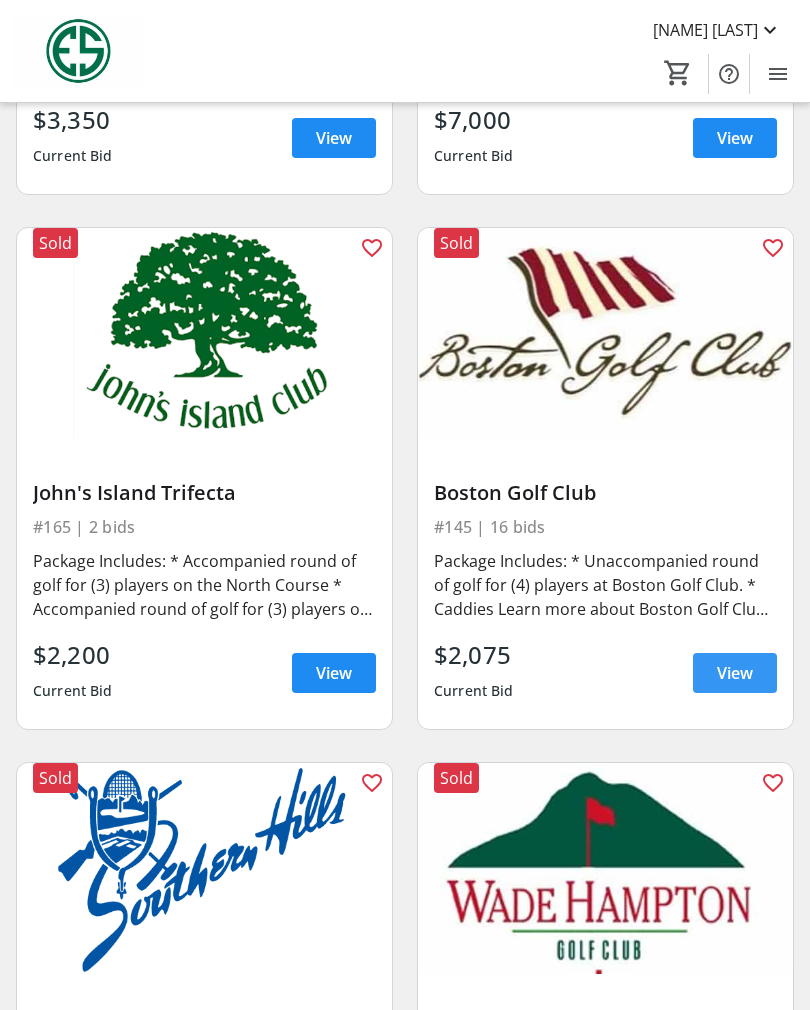 click on "View" at bounding box center [735, 673] 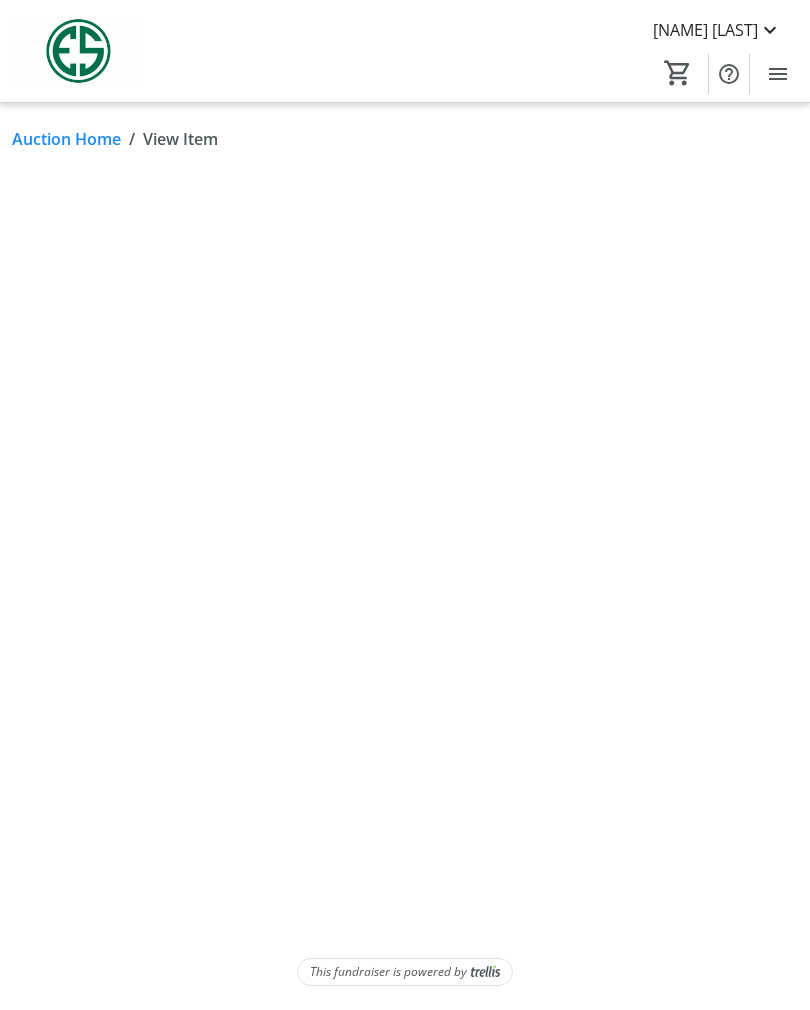 scroll, scrollTop: 32, scrollLeft: 0, axis: vertical 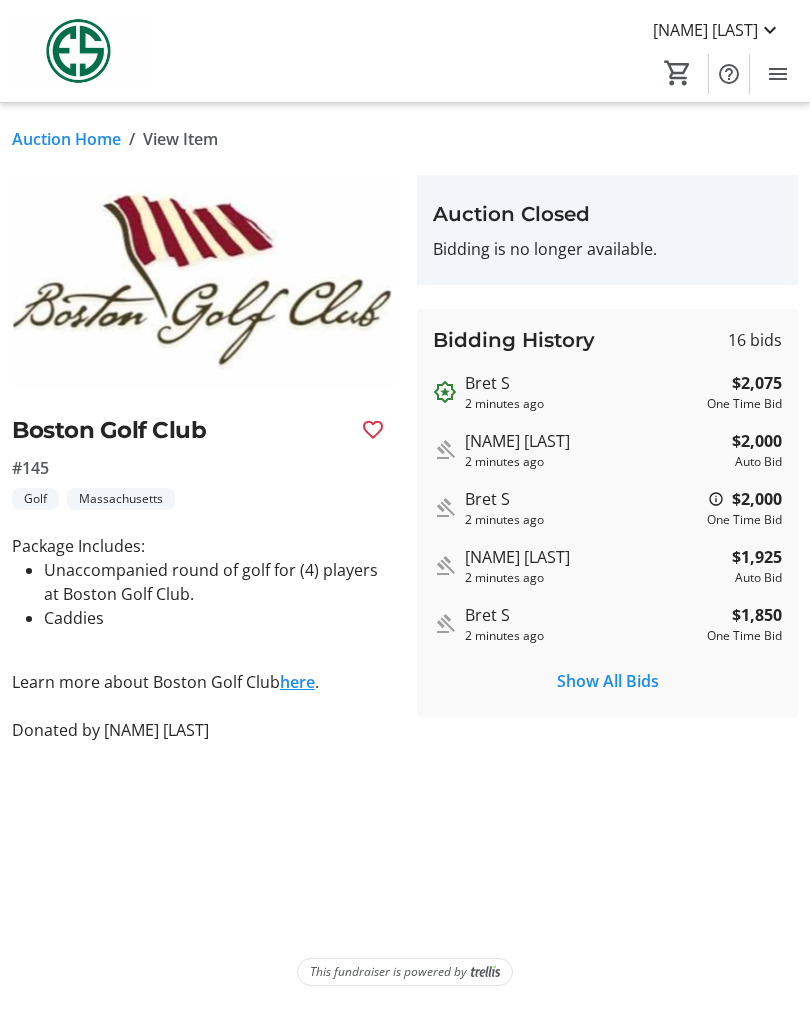 click 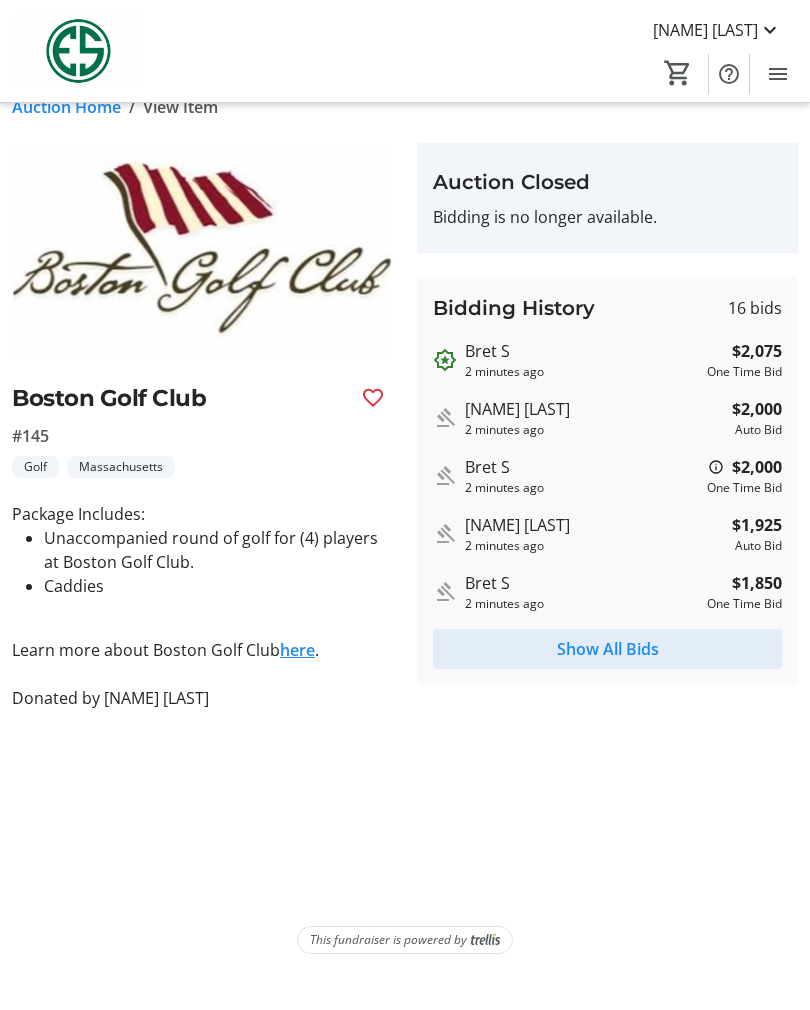 scroll, scrollTop: 0, scrollLeft: 0, axis: both 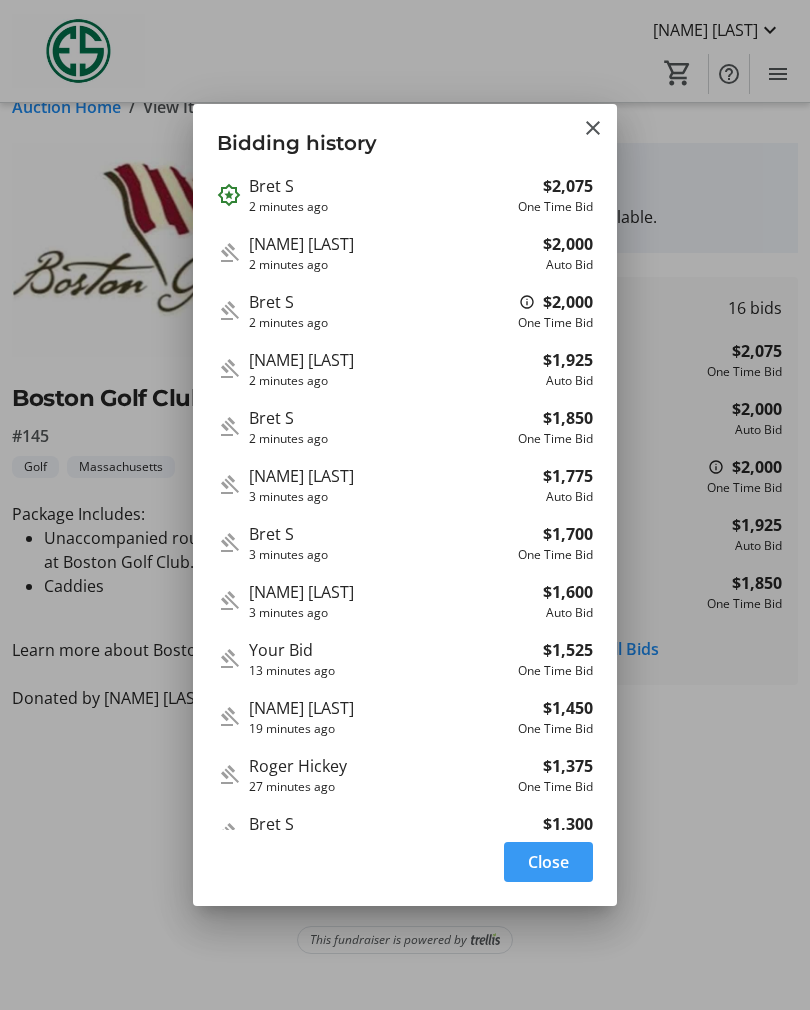 click at bounding box center [405, 505] 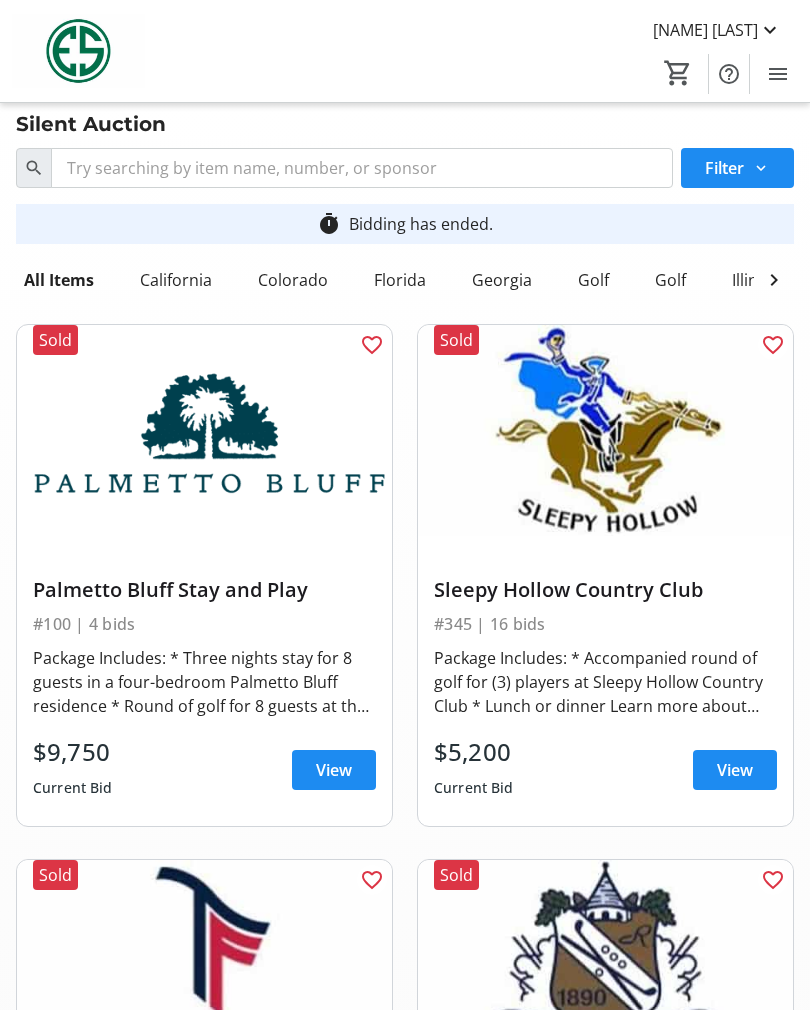 scroll, scrollTop: 0, scrollLeft: 0, axis: both 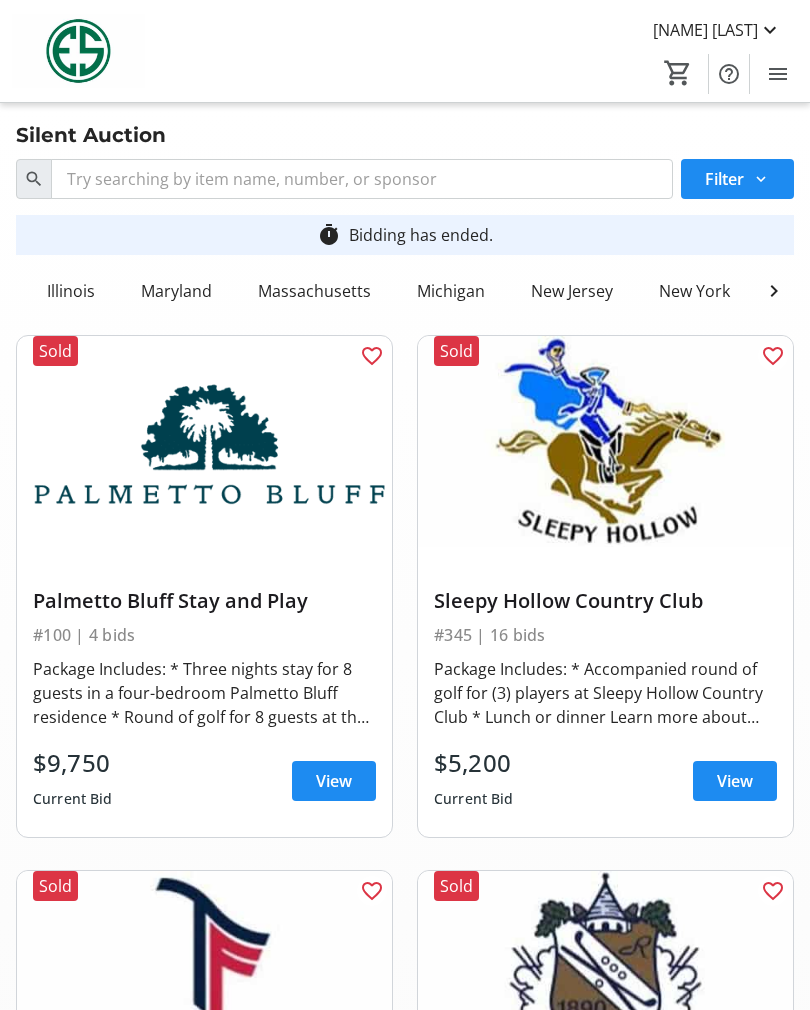 click on "Massachusetts" 